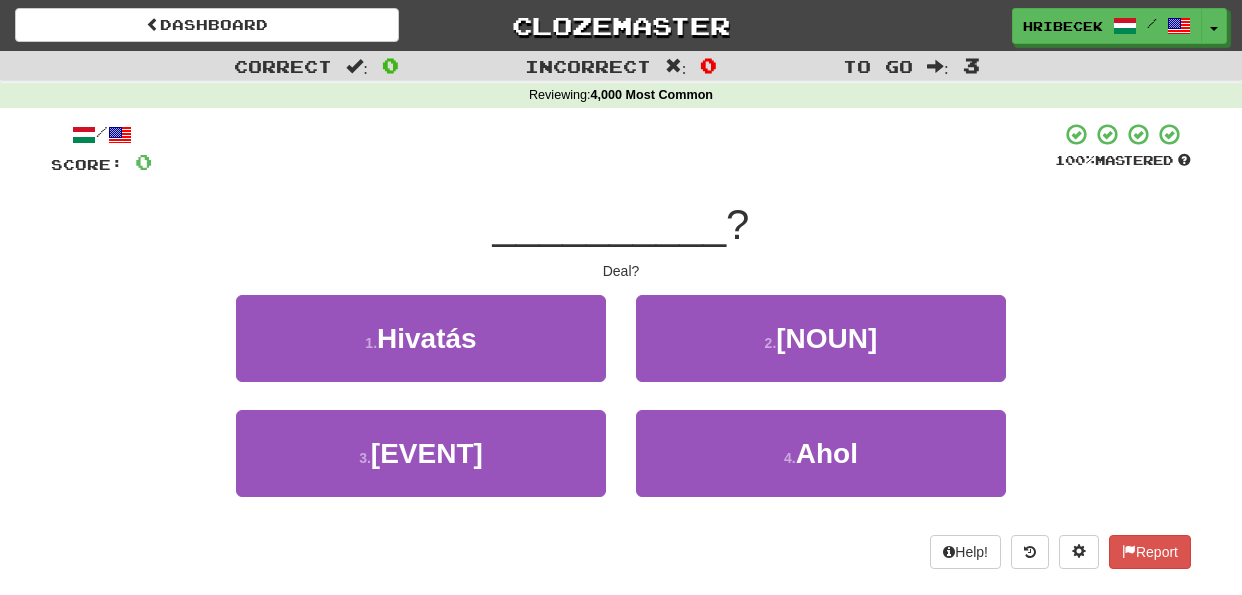 scroll, scrollTop: 0, scrollLeft: 0, axis: both 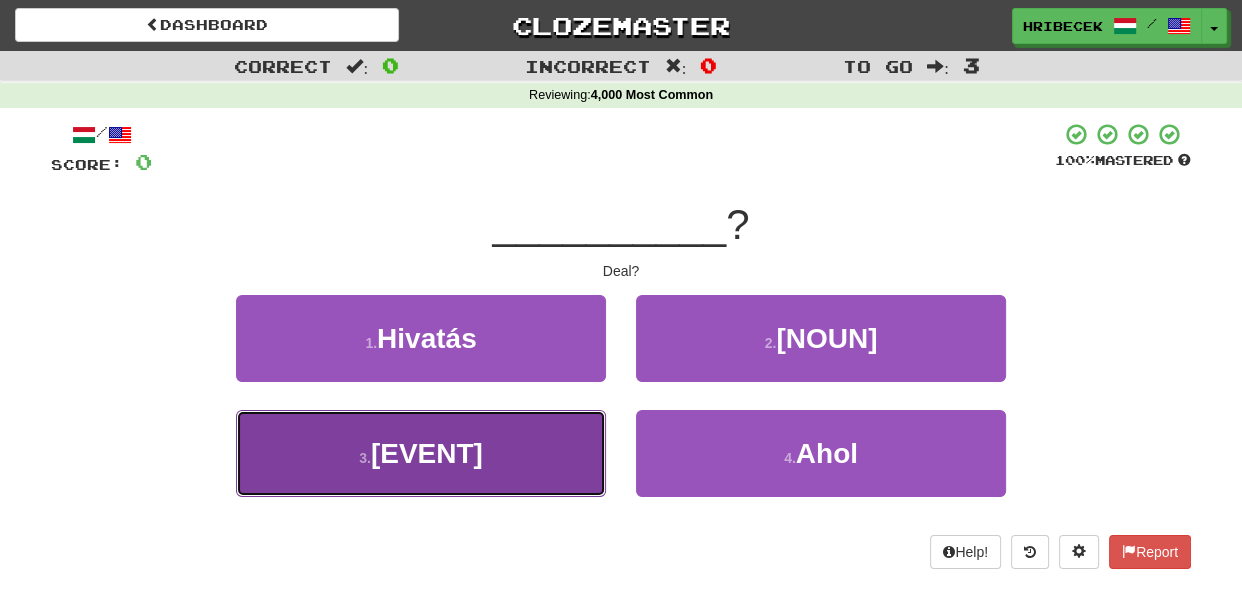 click on "3 .  Megbeszéltük" at bounding box center (421, 453) 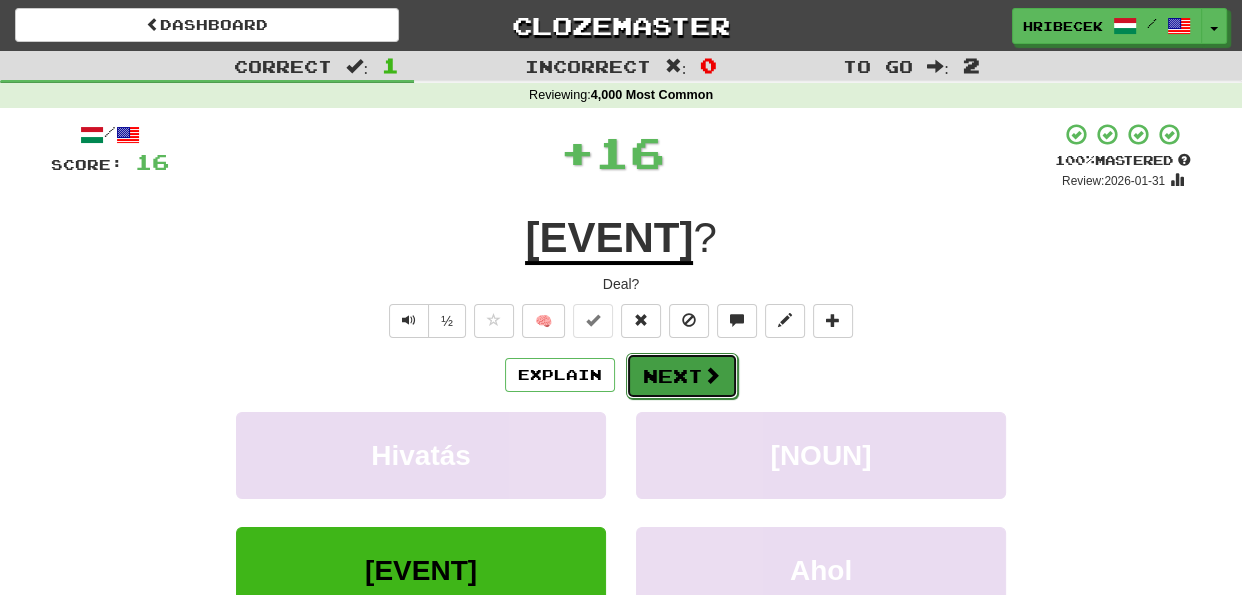 click on "Next" at bounding box center (682, 376) 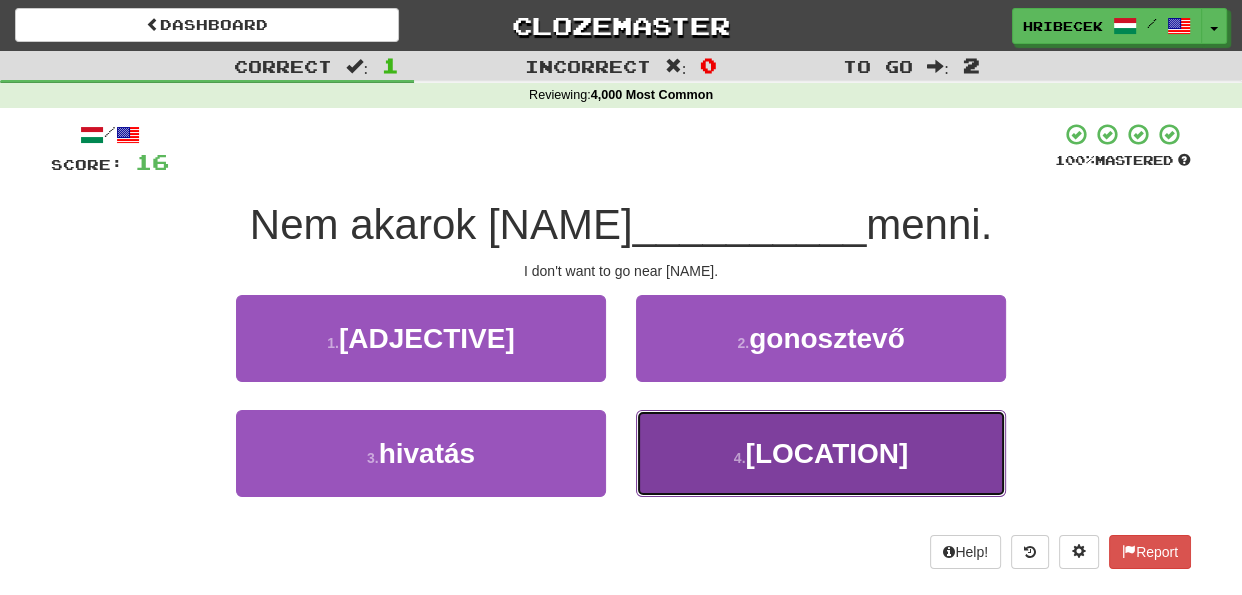 click on "4 .  közelébe" at bounding box center (821, 453) 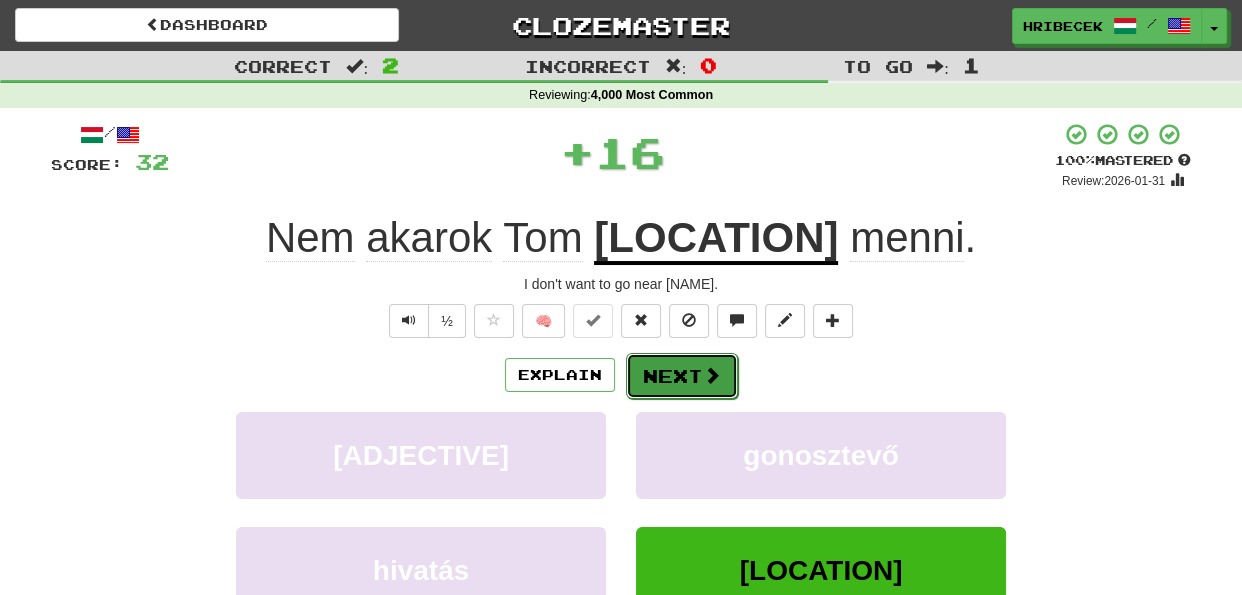 click on "Next" at bounding box center [682, 376] 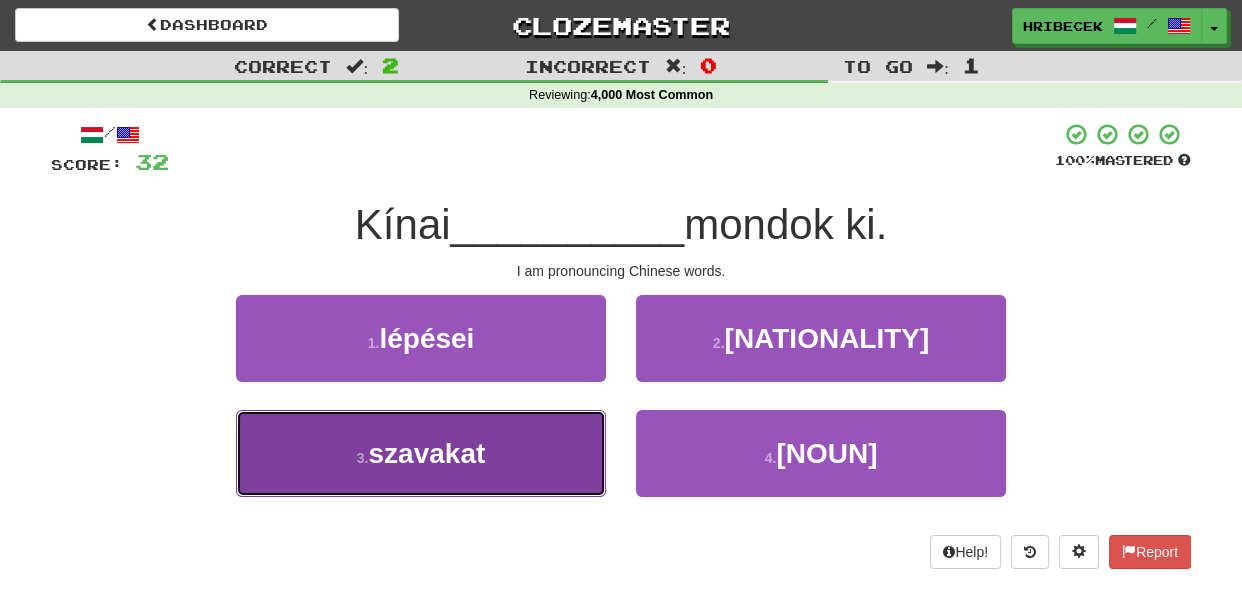 click on "3 .  szavakat" at bounding box center [421, 453] 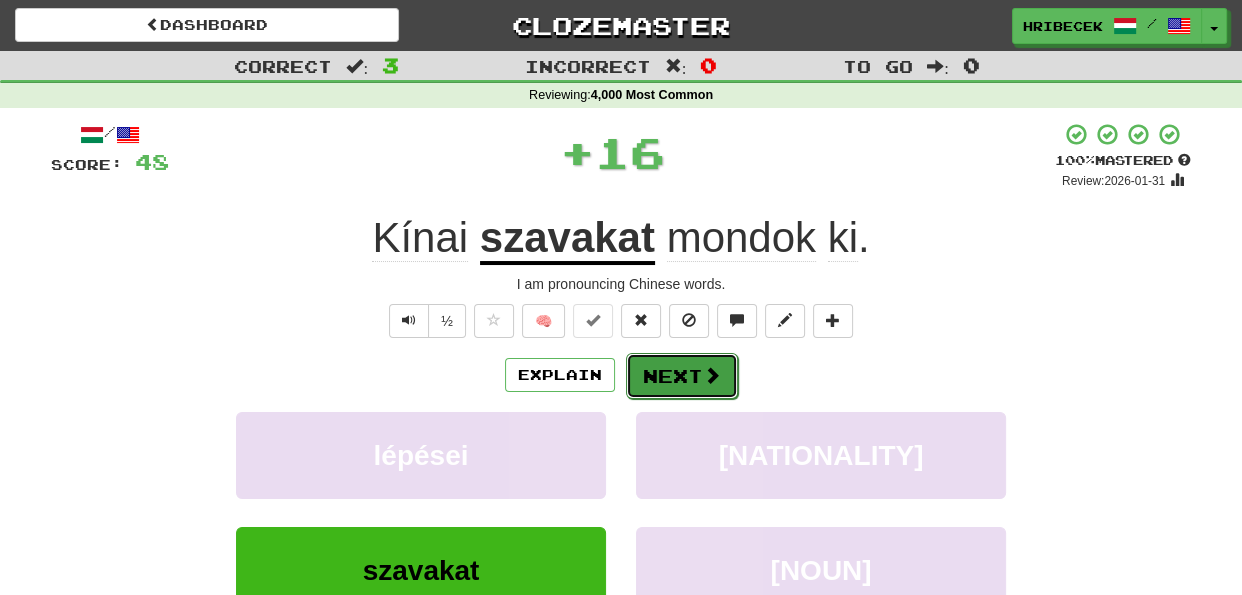 click on "Next" at bounding box center [682, 376] 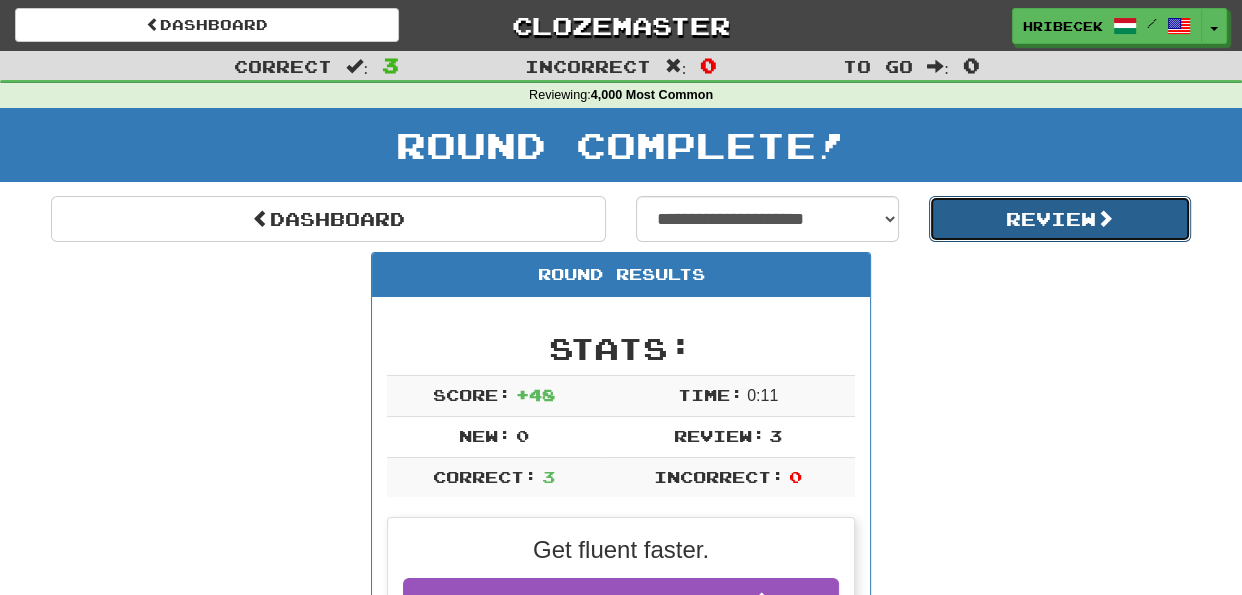 click on "Review" at bounding box center [1060, 219] 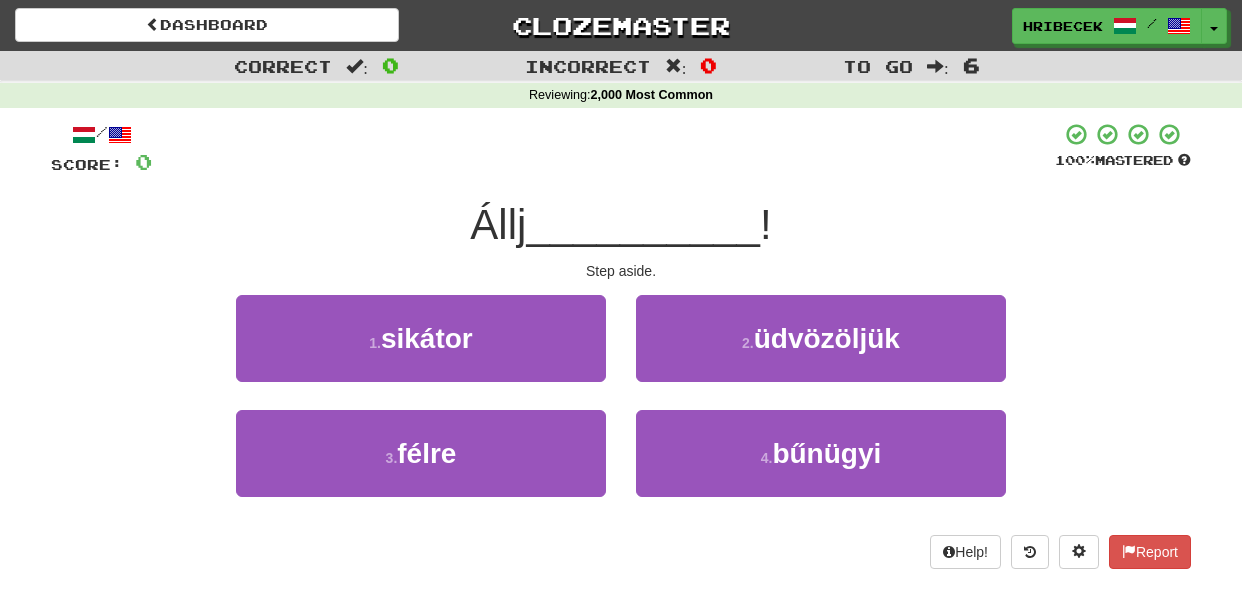 scroll, scrollTop: 0, scrollLeft: 0, axis: both 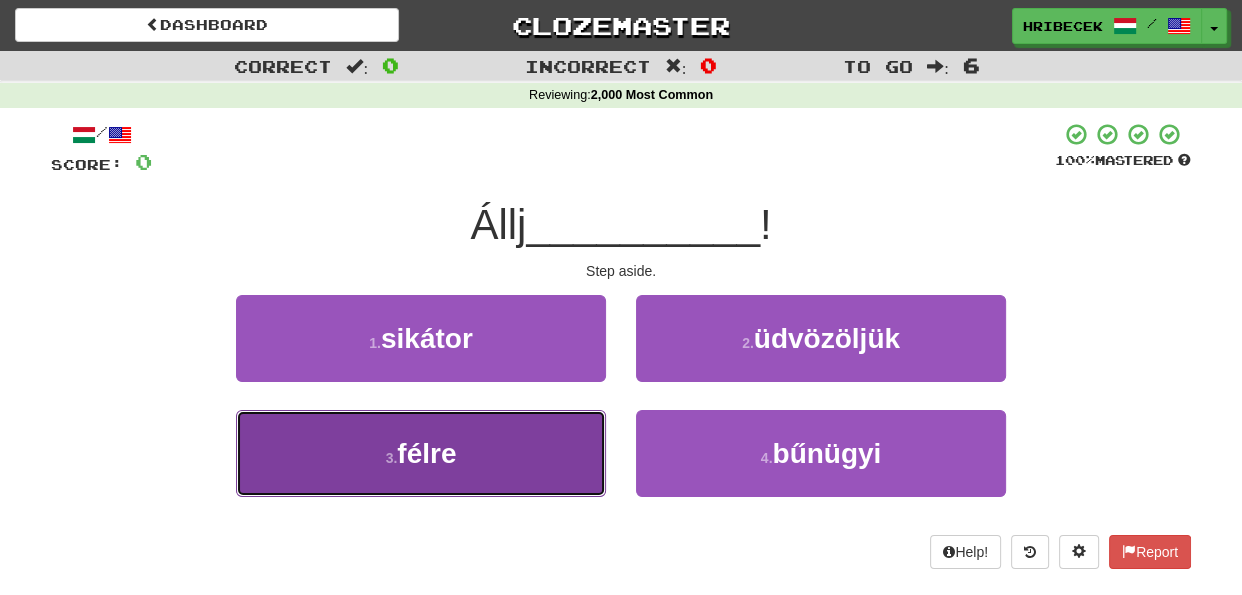 click on "3 .  félre" at bounding box center (421, 453) 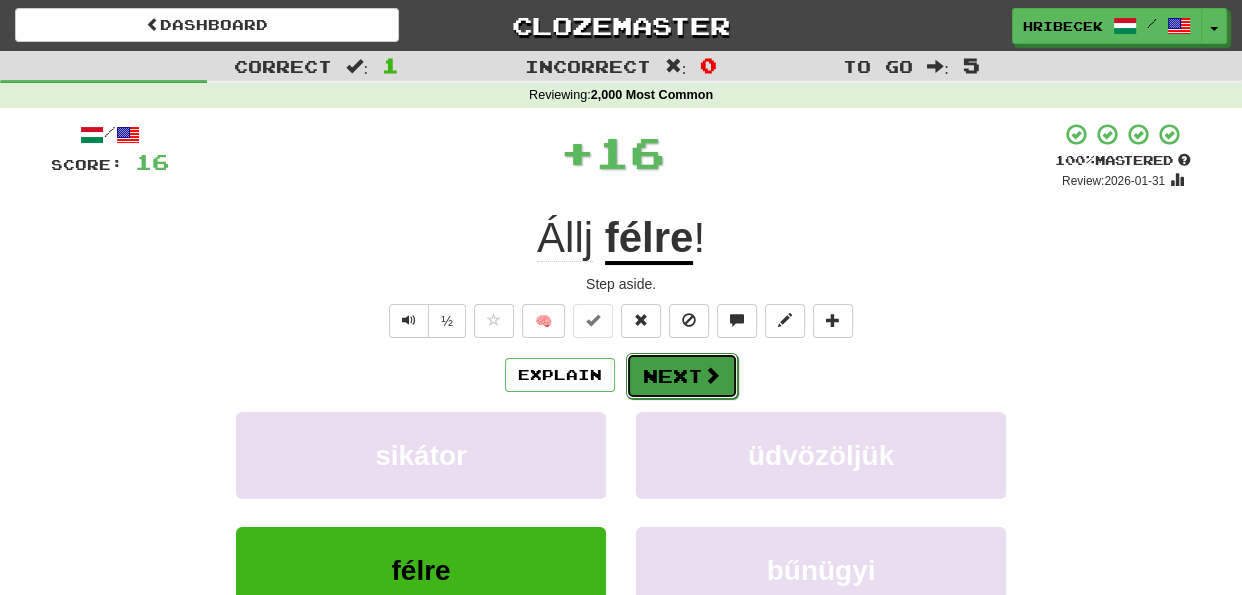 click on "Next" at bounding box center [682, 376] 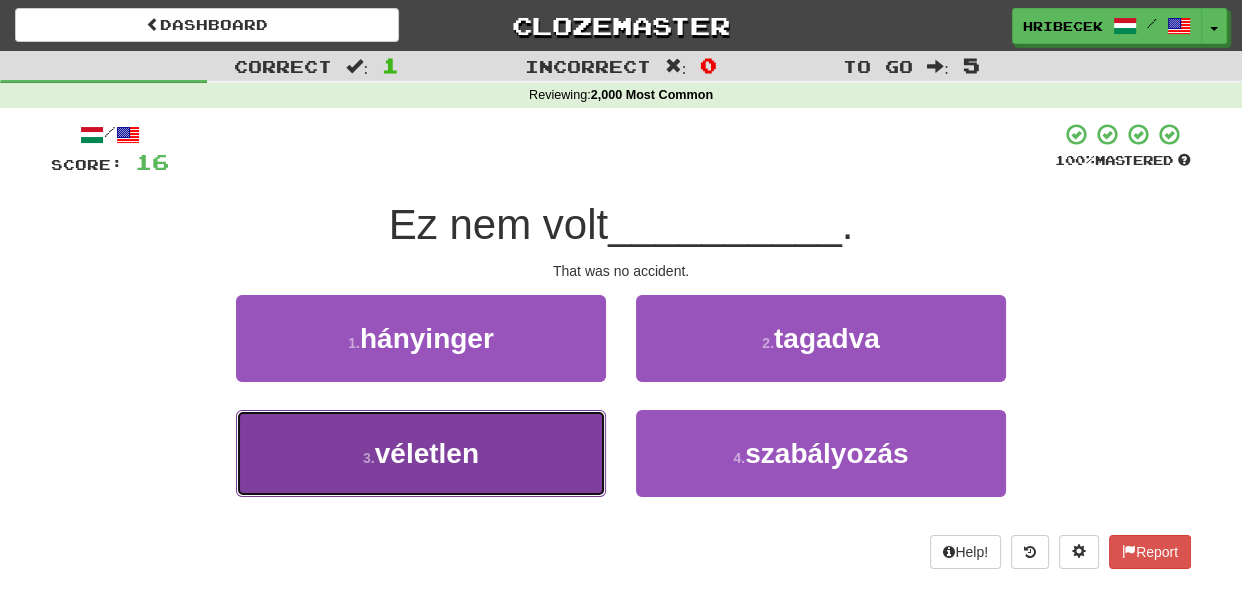 click on "3 .  véletlen" at bounding box center (421, 453) 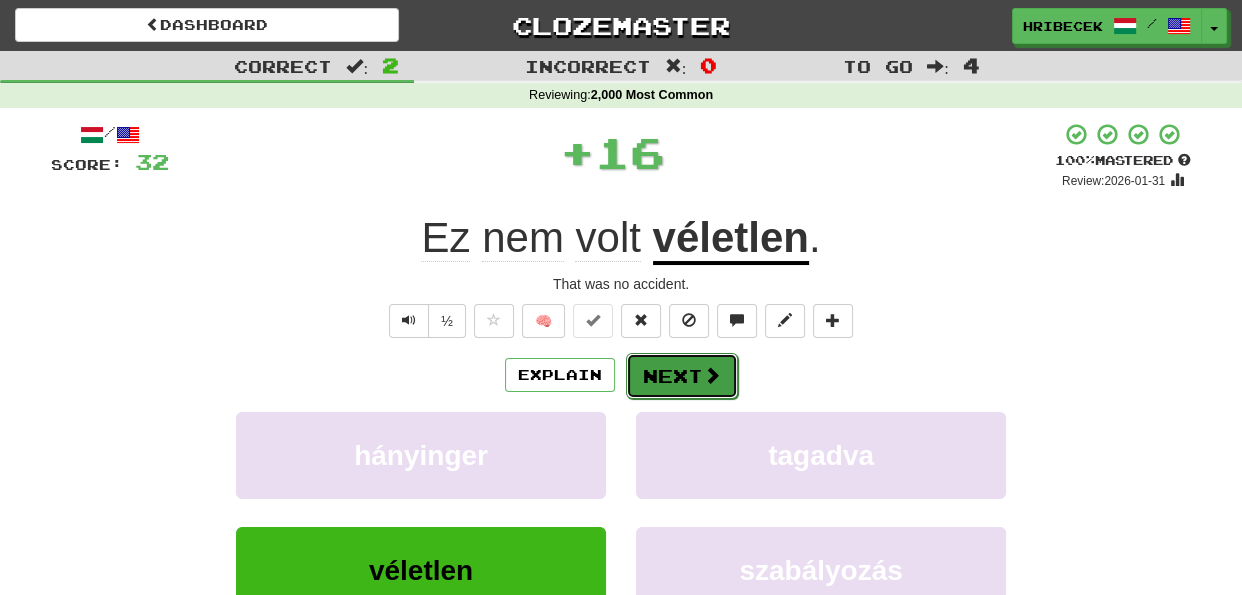 click on "Next" at bounding box center (682, 376) 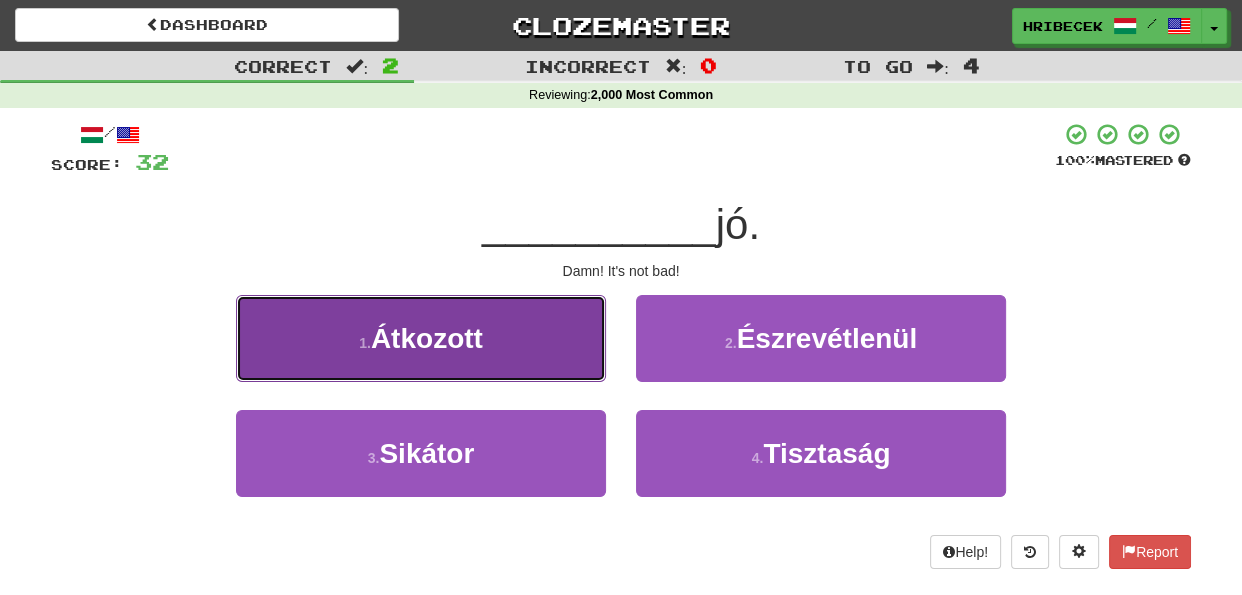 click on "1 .  Átkozott" at bounding box center [421, 338] 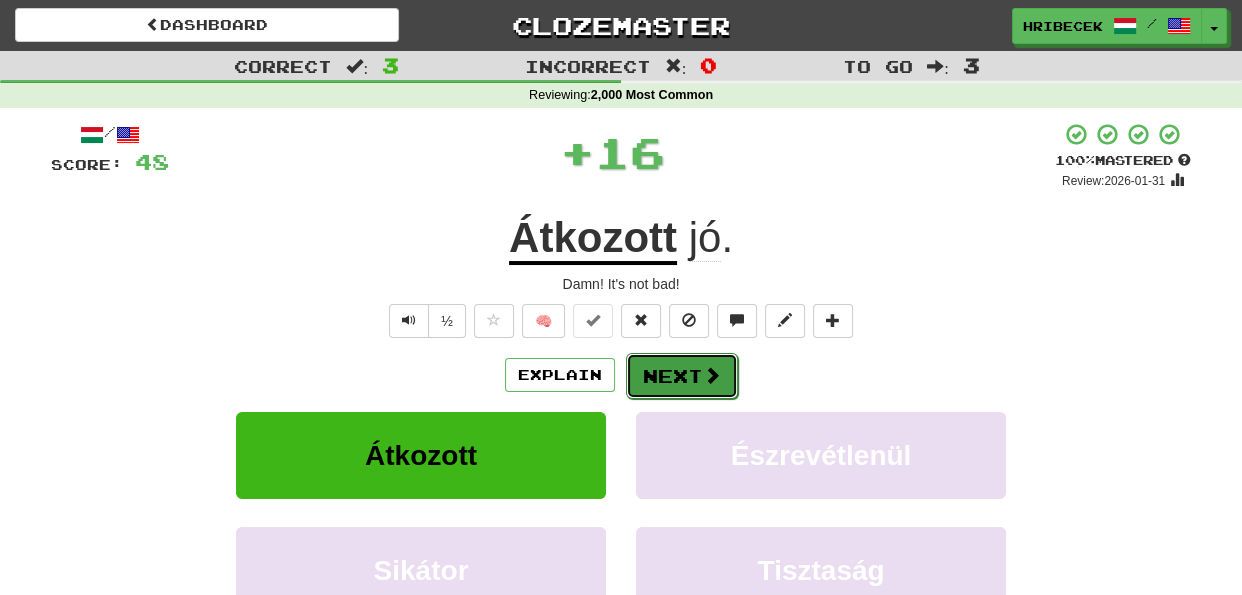 click on "Next" at bounding box center [682, 376] 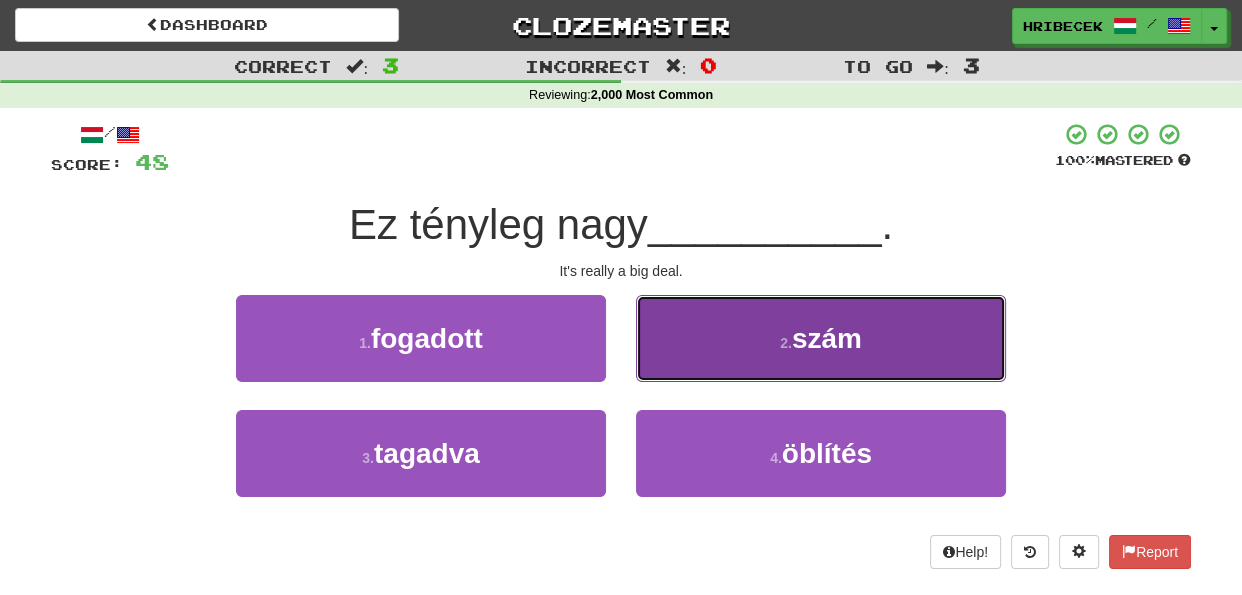 click on "2 .  szám" at bounding box center (821, 338) 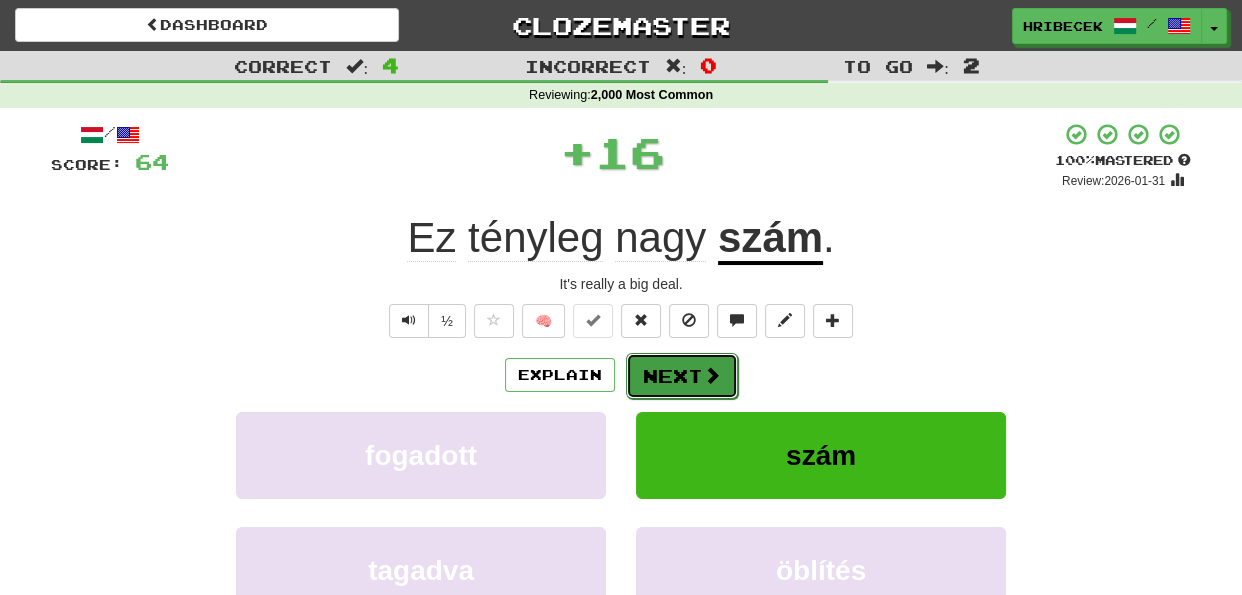 click on "Next" at bounding box center (682, 376) 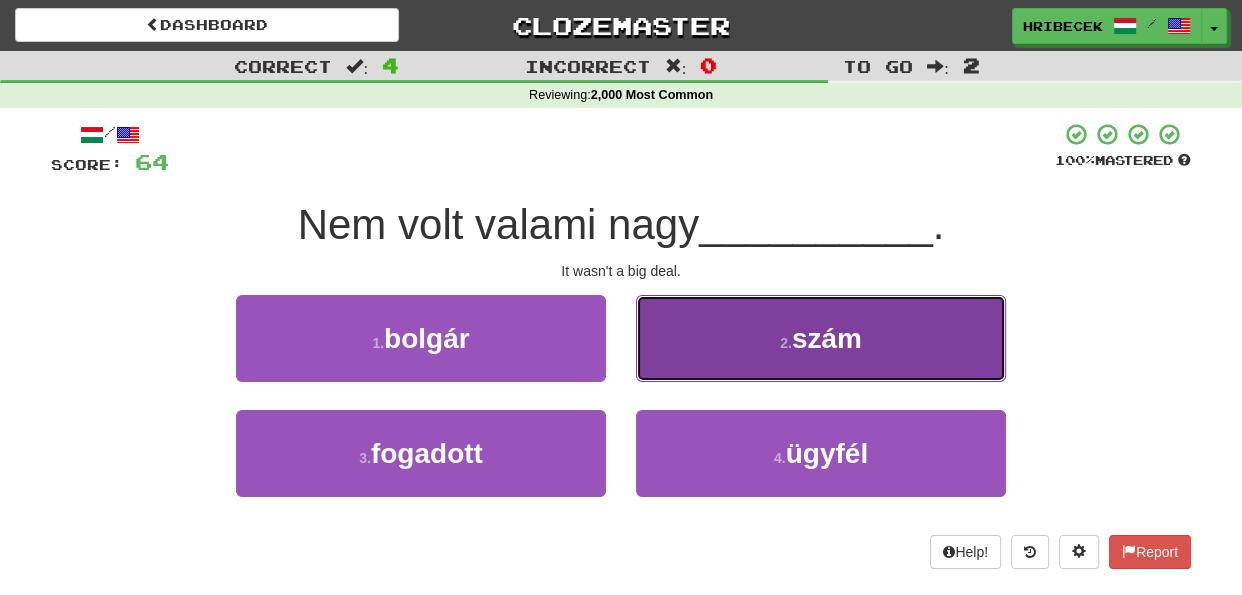 click on "2 .  szám" at bounding box center (821, 338) 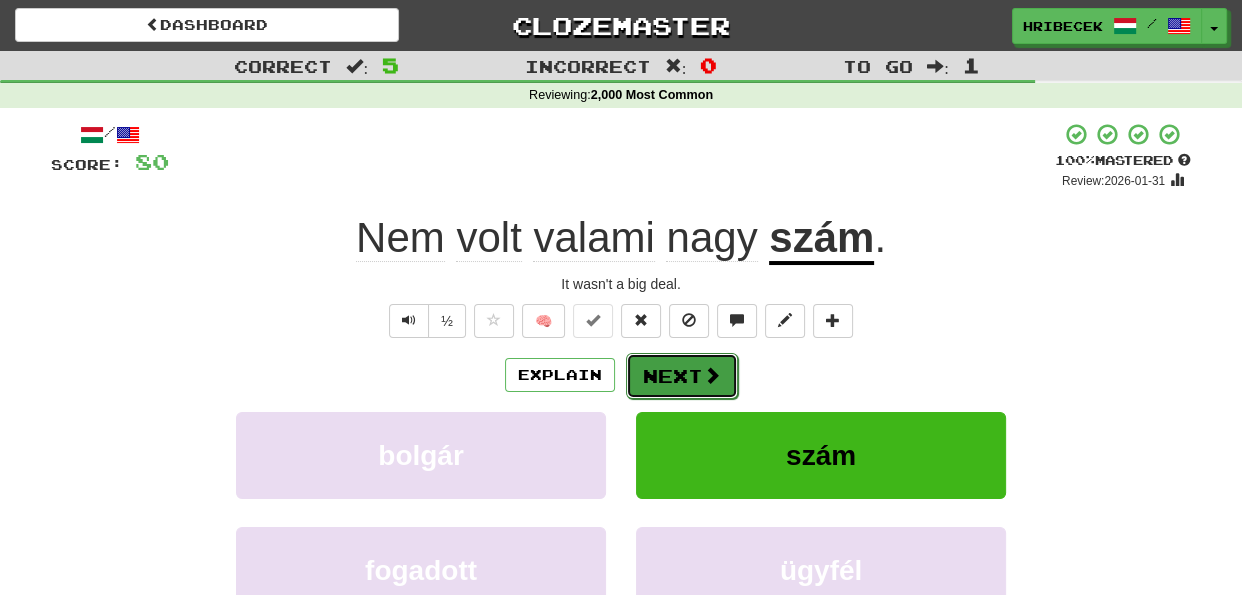 click on "Next" at bounding box center (682, 376) 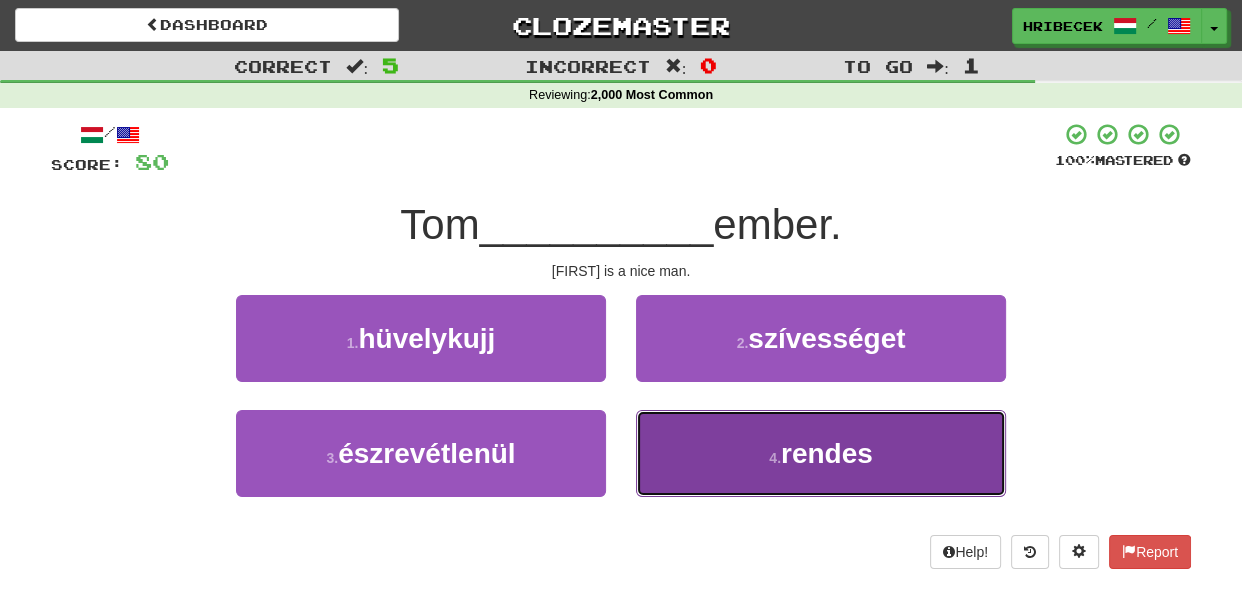 click on "4 .  rendes" at bounding box center (821, 453) 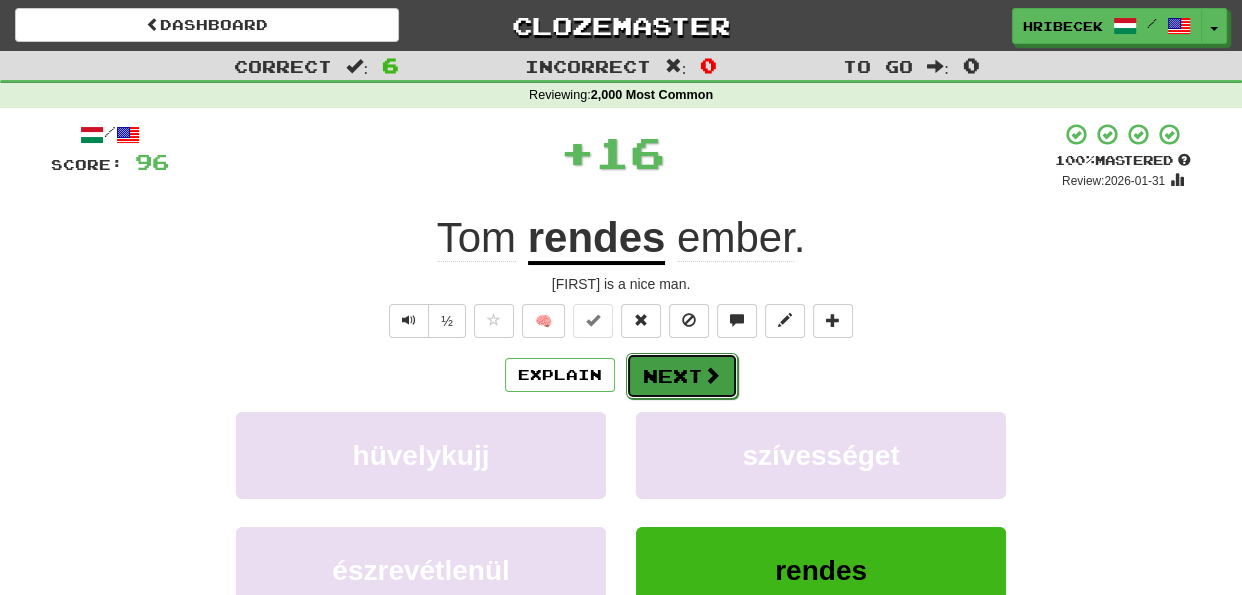 click on "Next" at bounding box center (682, 376) 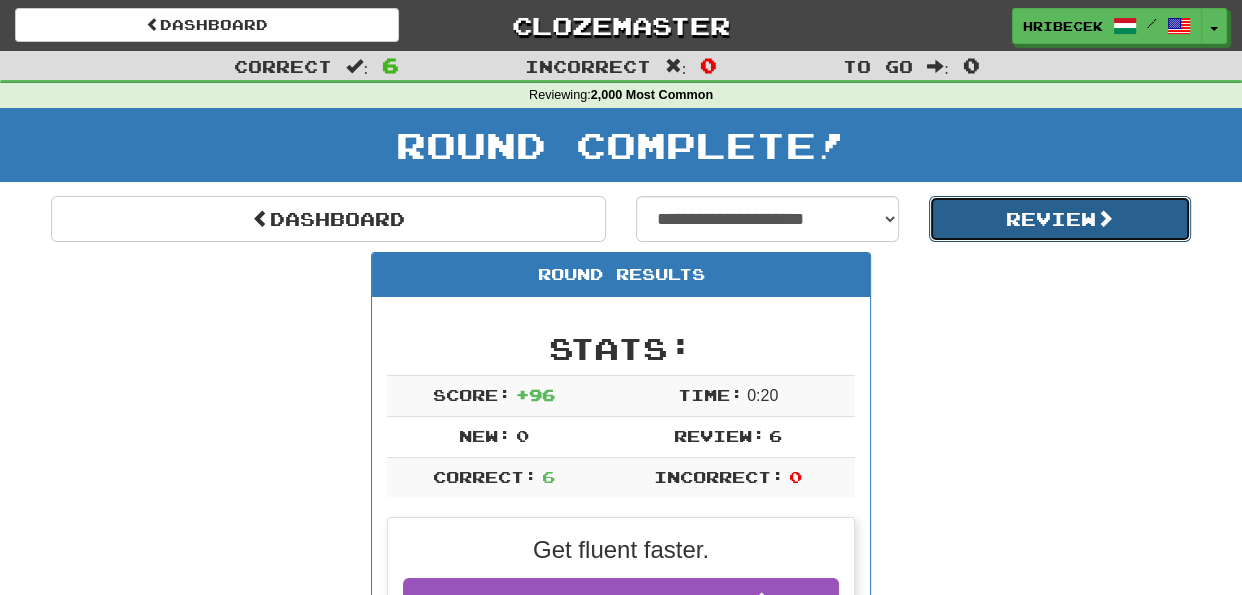 click on "Review" at bounding box center [1060, 219] 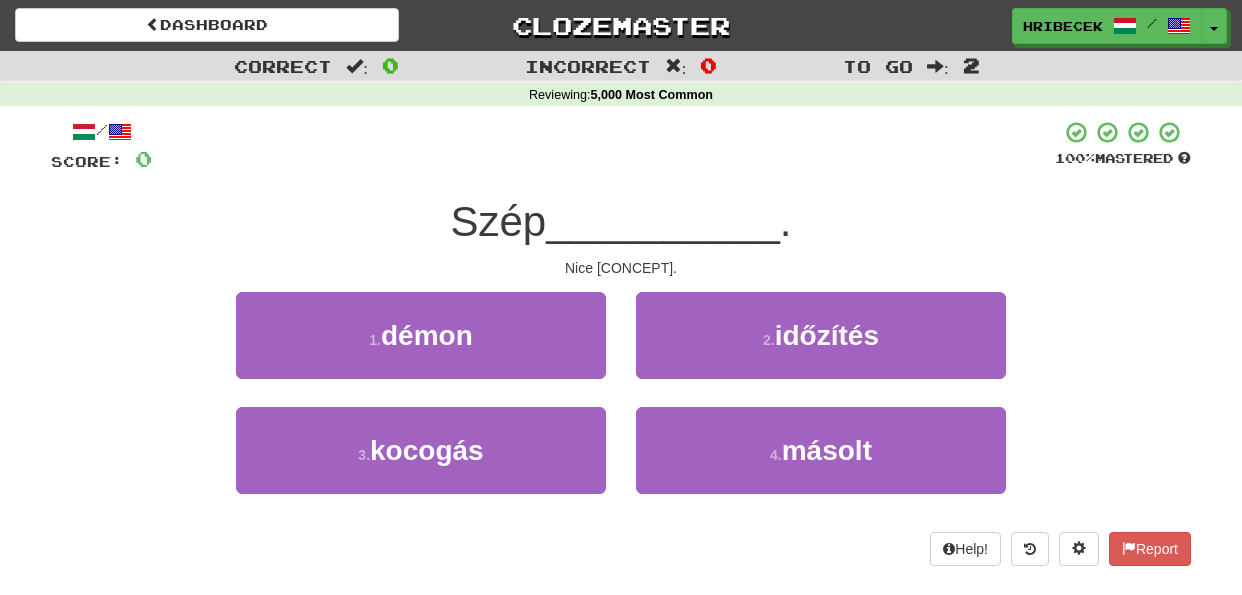 scroll, scrollTop: 0, scrollLeft: 0, axis: both 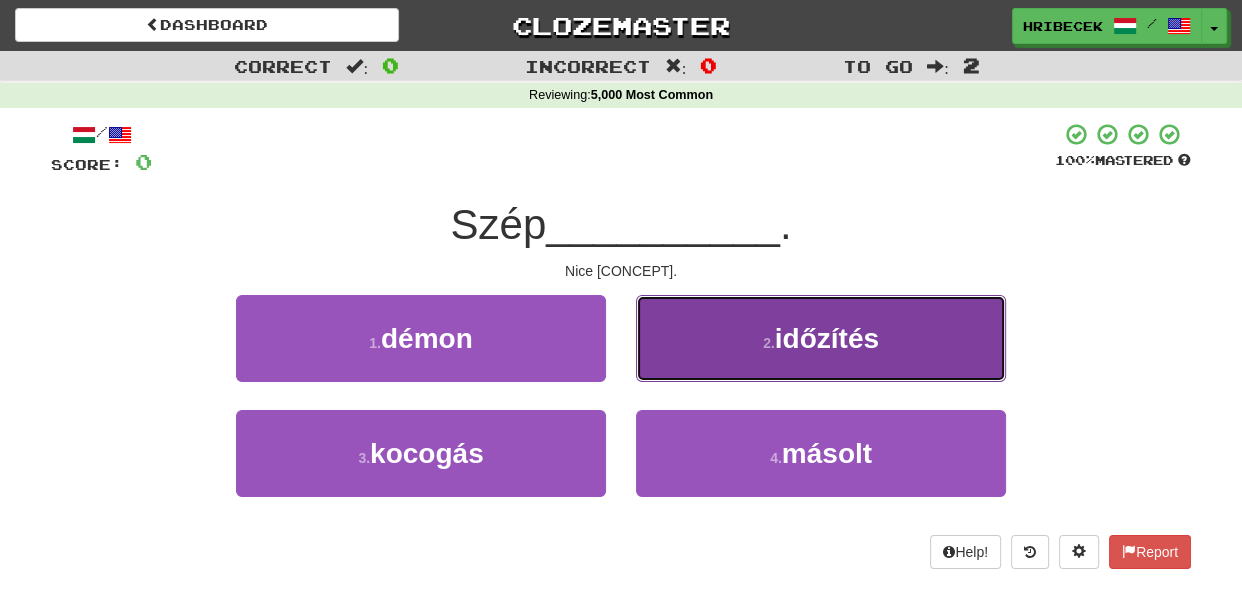 click on "[NUMBER] . [CONCEPT]" at bounding box center (821, 338) 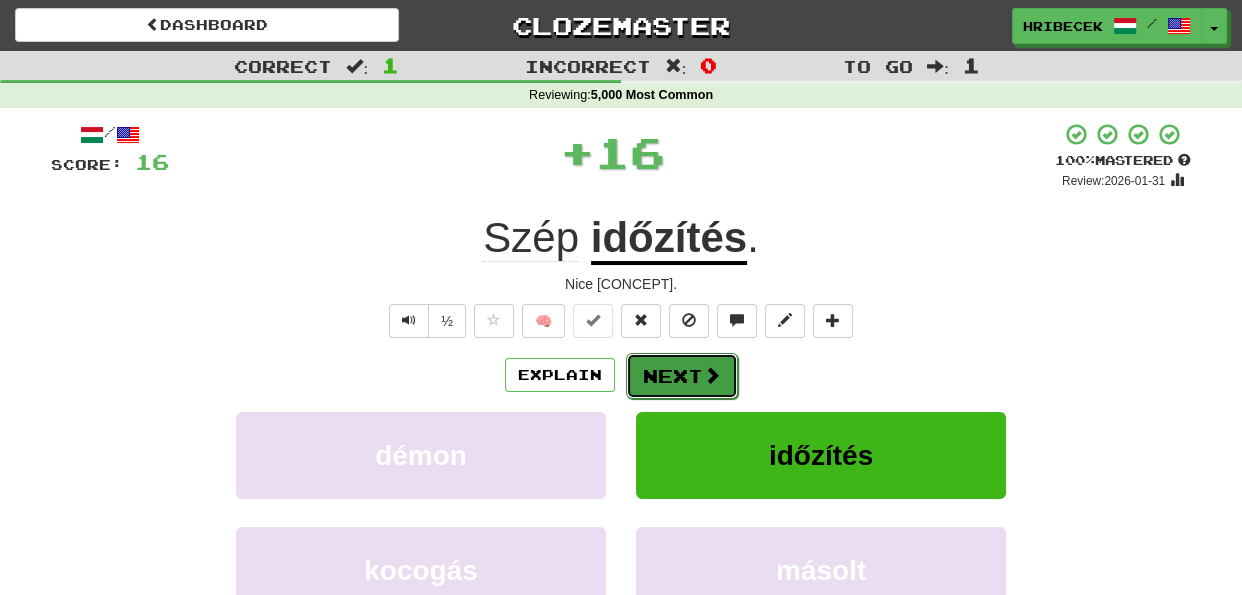 click on "Next" at bounding box center (682, 376) 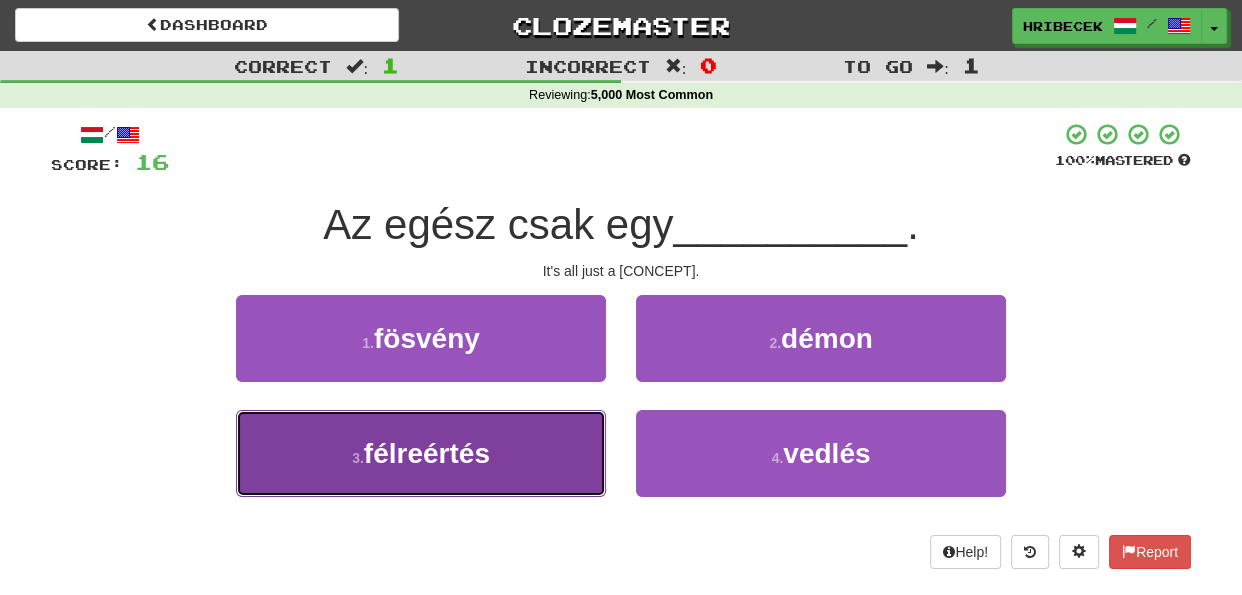 click on "3 .  félreértés" at bounding box center [421, 453] 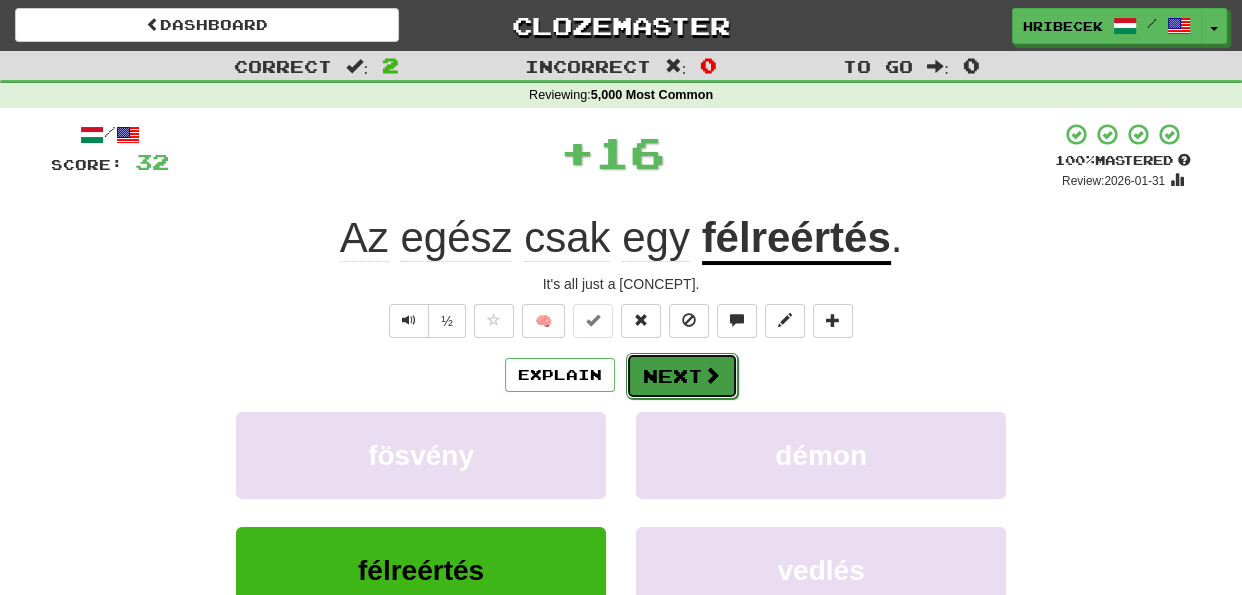 click on "Next" at bounding box center [682, 376] 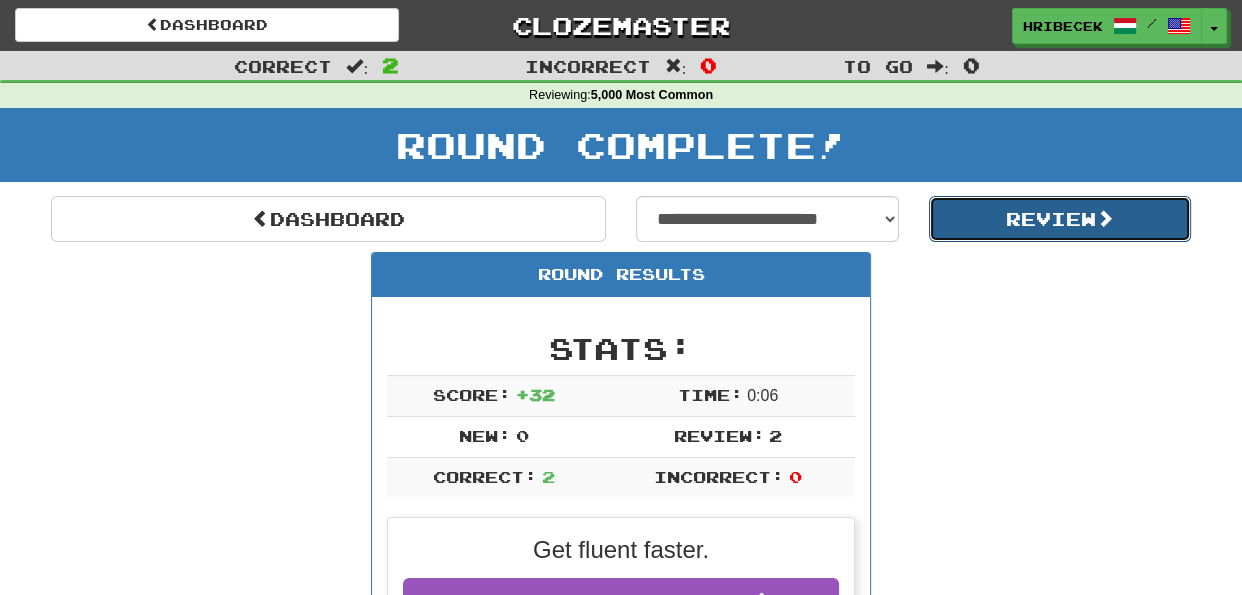 click on "Review" at bounding box center (1060, 219) 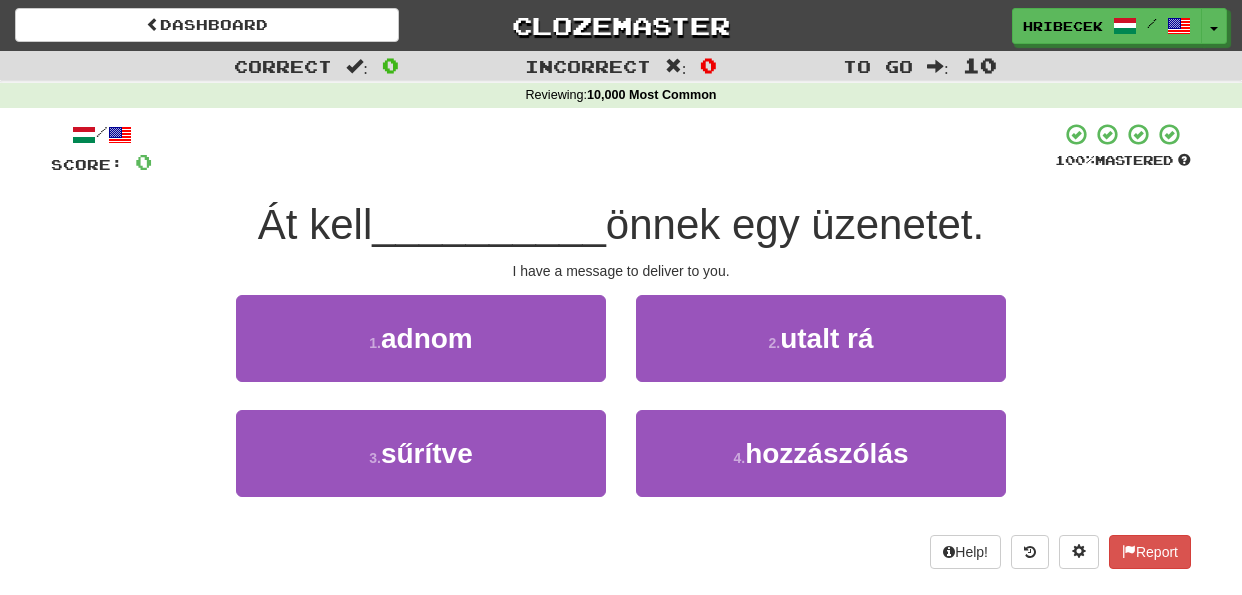 scroll, scrollTop: 0, scrollLeft: 0, axis: both 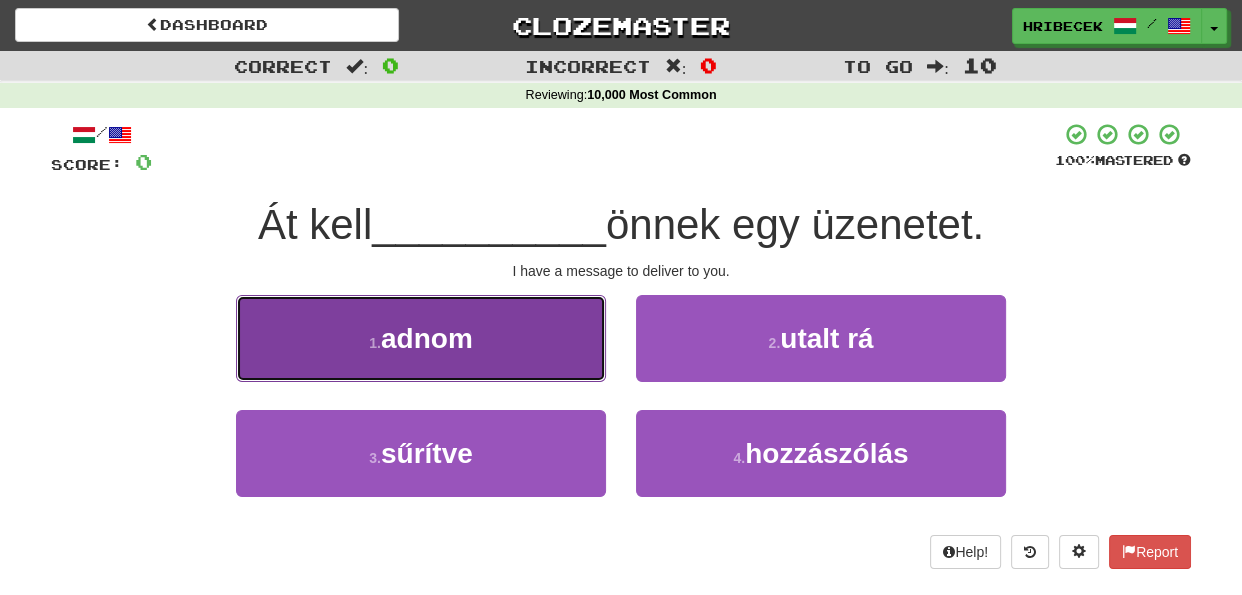 click on "1 .  adnom" at bounding box center (421, 338) 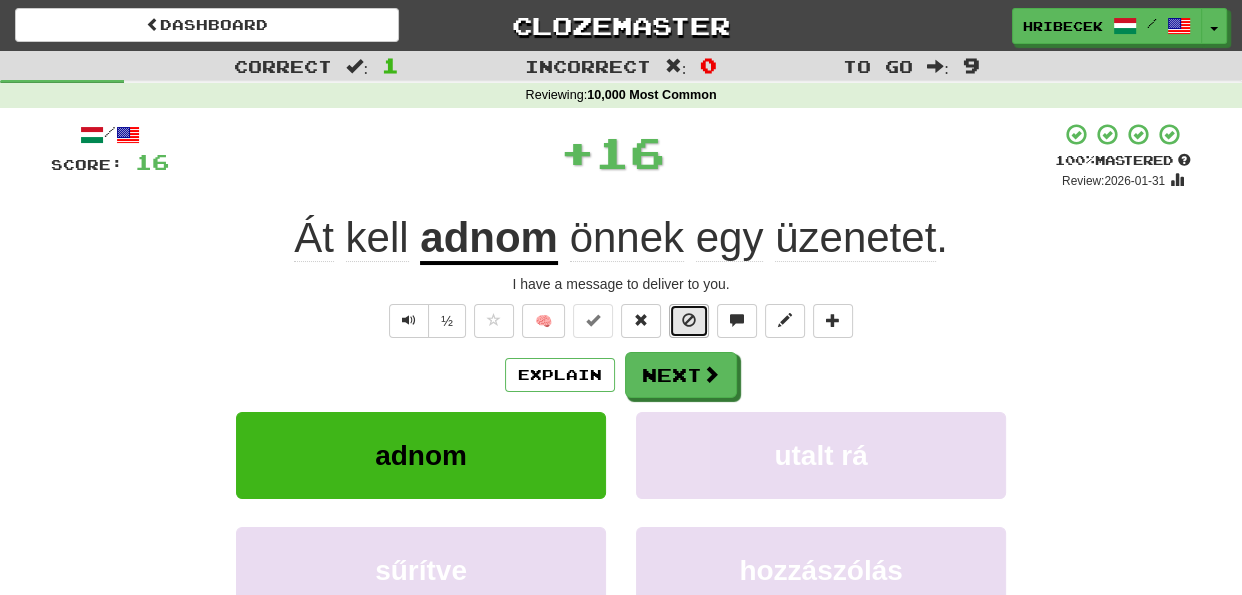 click at bounding box center [689, 320] 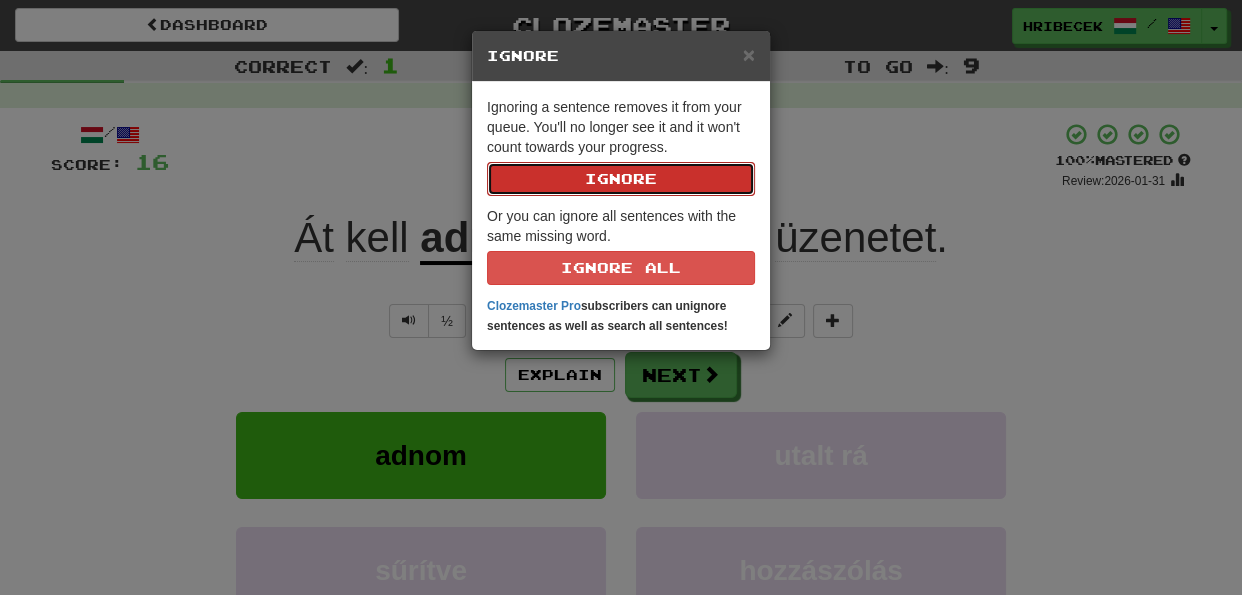 click on "Ignore" at bounding box center [621, 179] 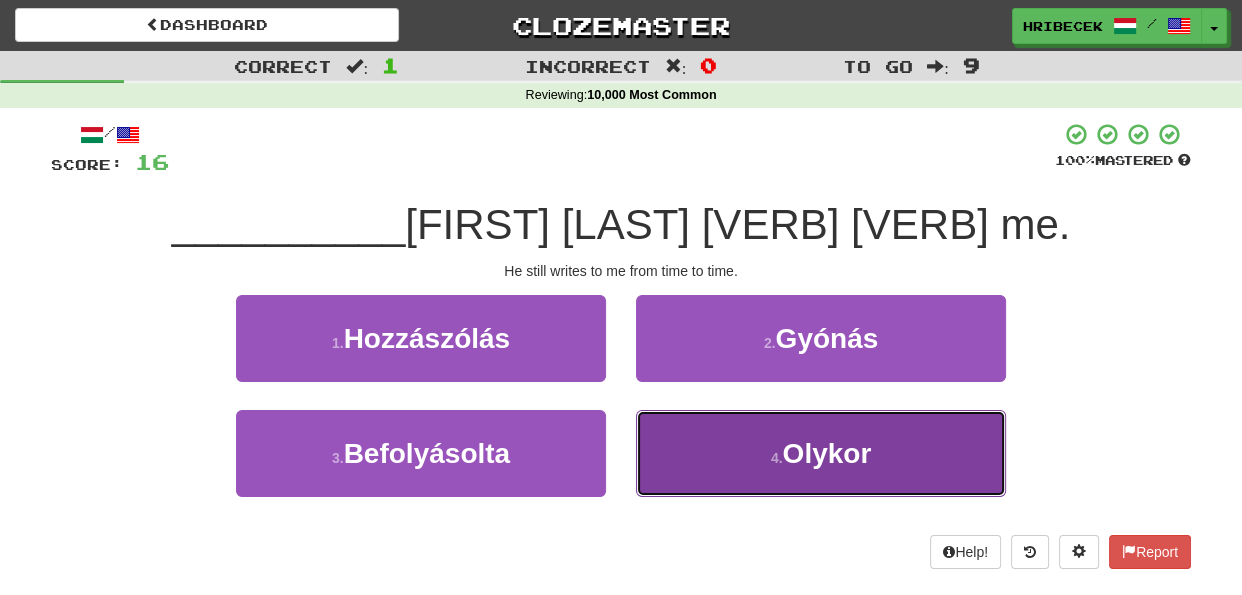 click on "4 .  Olykor" at bounding box center (821, 453) 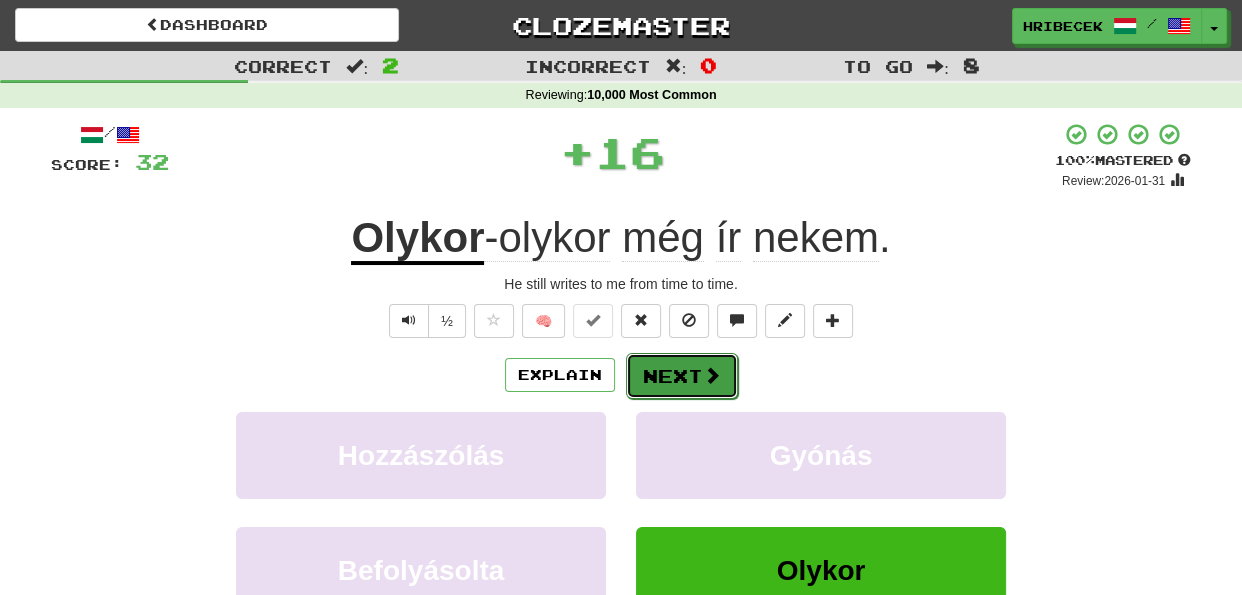 click on "Next" at bounding box center (682, 376) 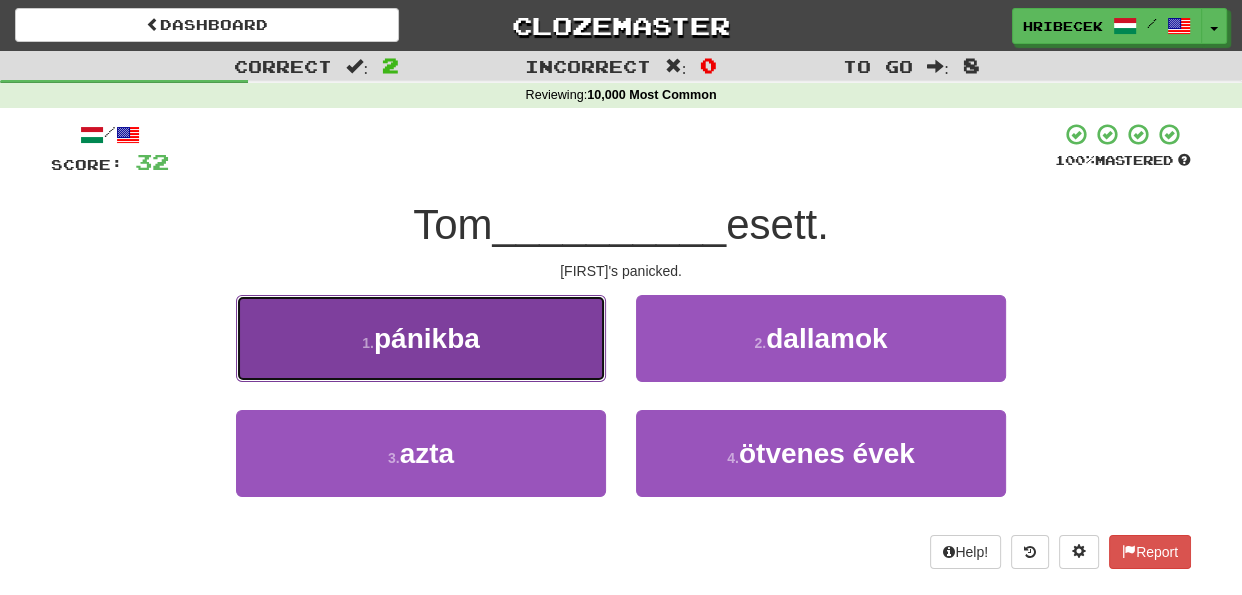 click on "1 .  pánikba" at bounding box center [421, 338] 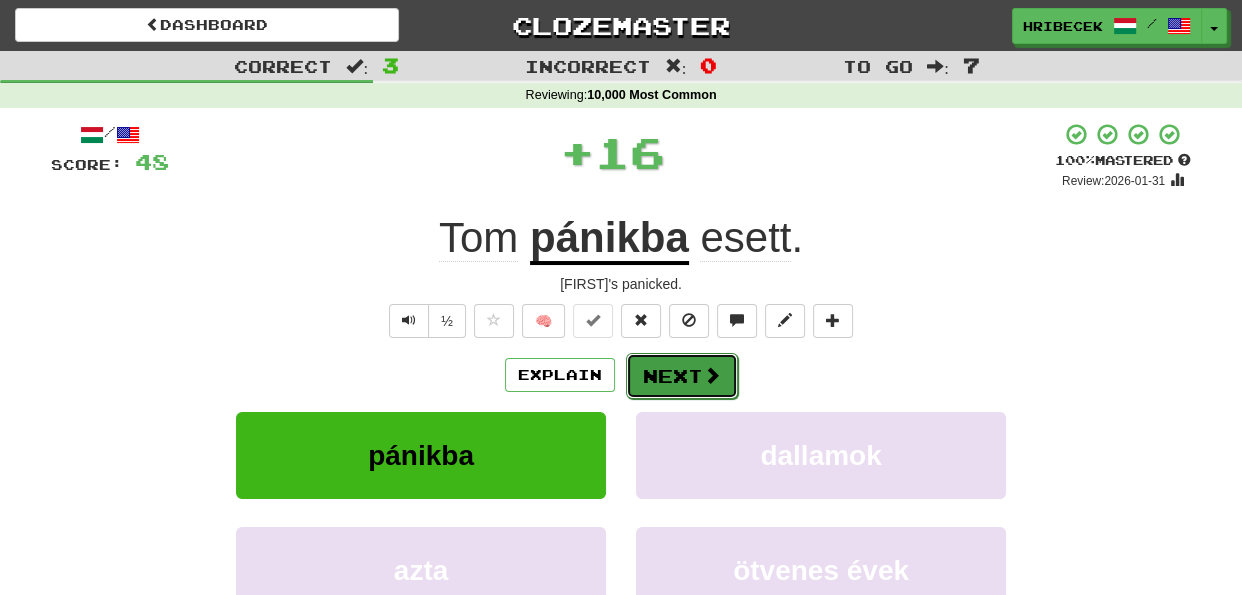 click on "Next" at bounding box center (682, 376) 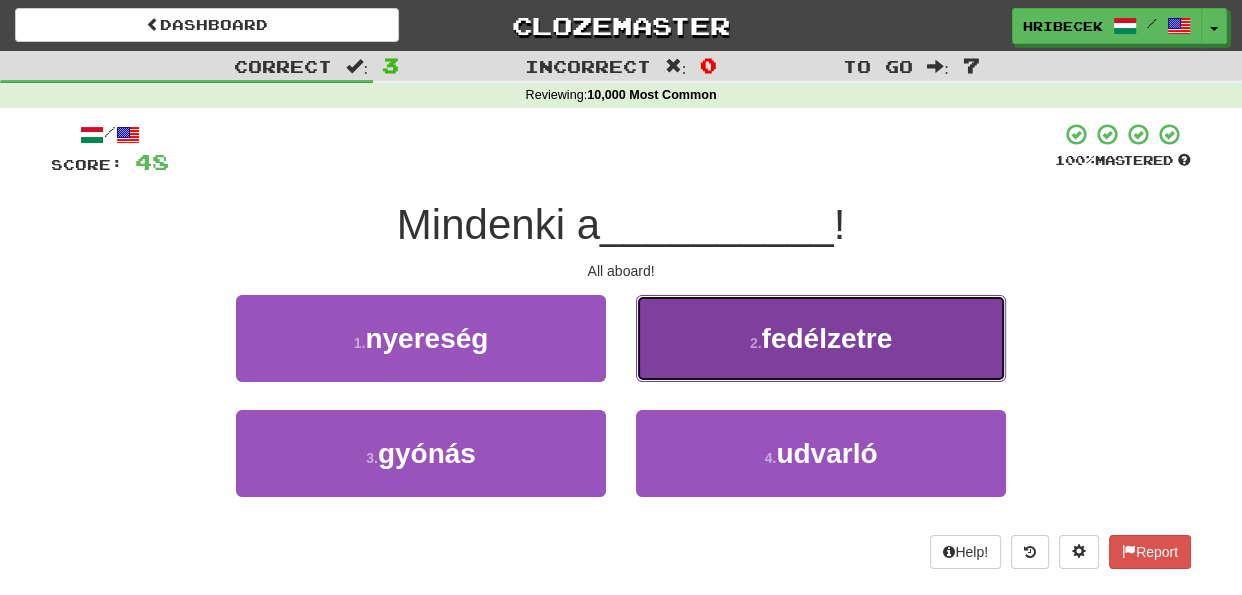click on "2 .  fedélzetre" at bounding box center [821, 338] 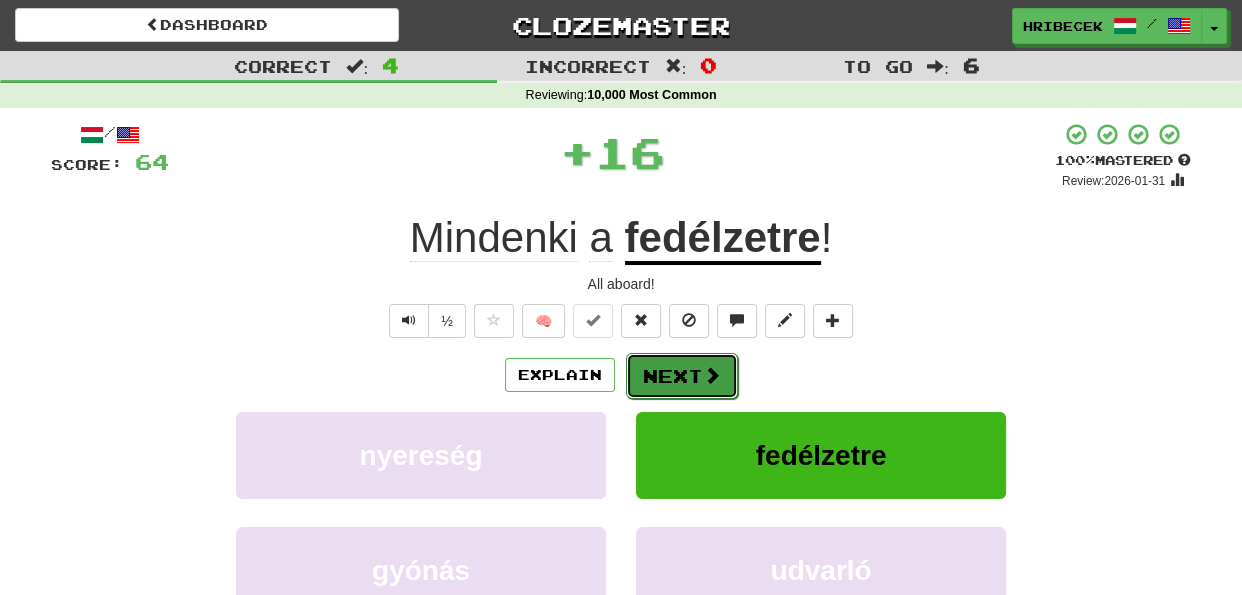 click on "Next" at bounding box center (682, 376) 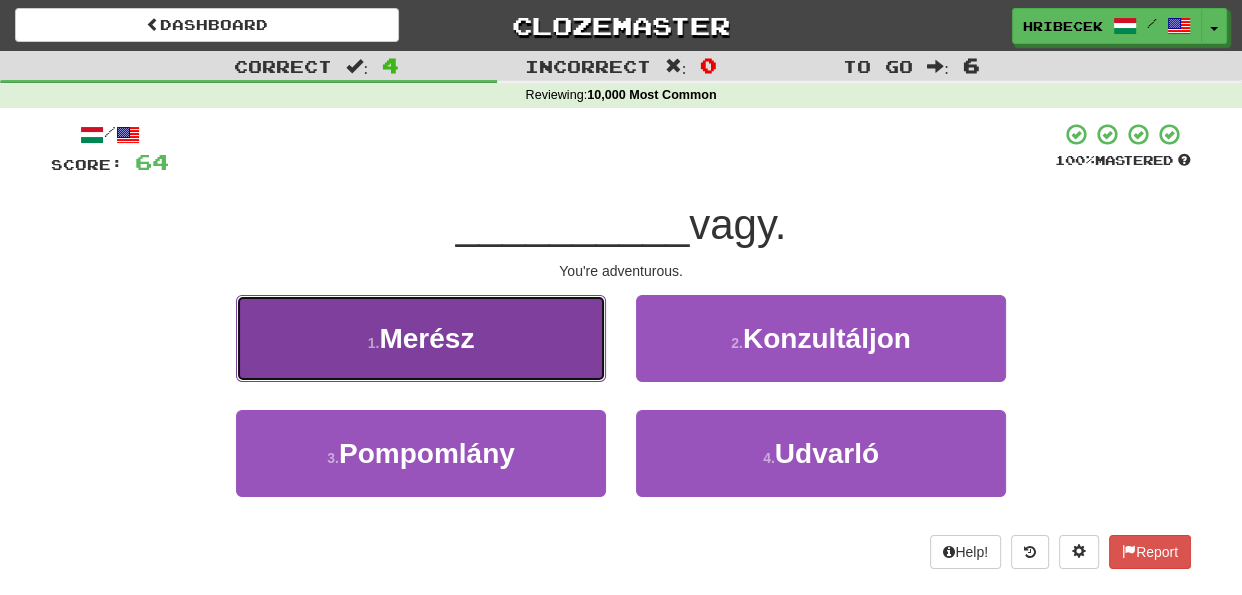 click on "1 .  Merész" at bounding box center [421, 338] 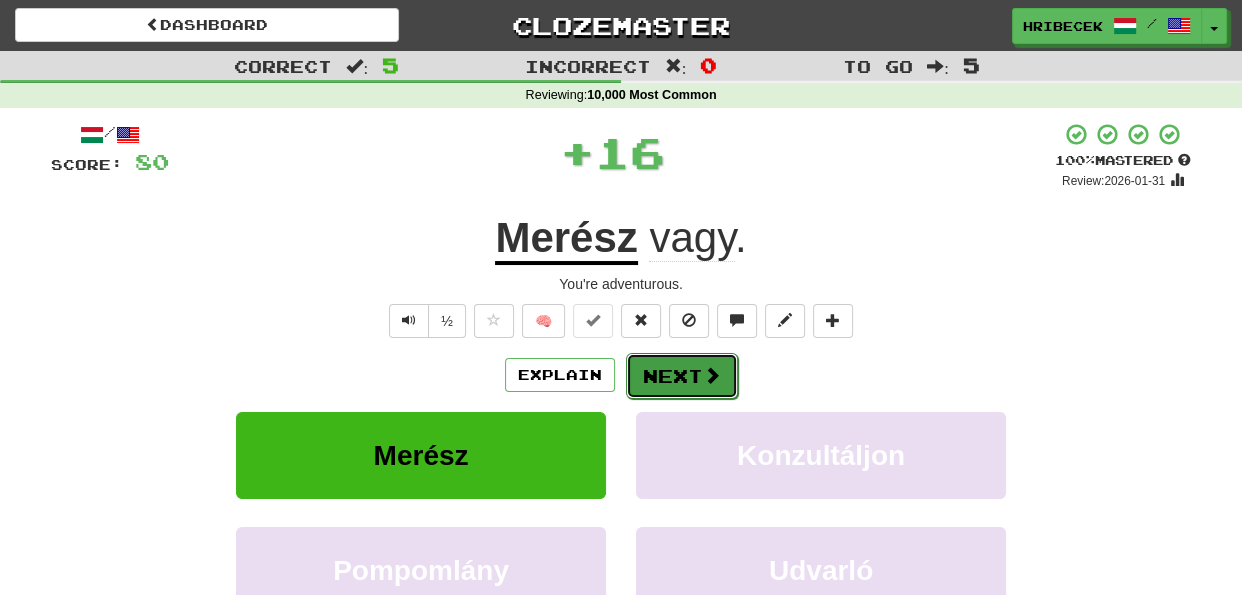 click on "Next" at bounding box center (682, 376) 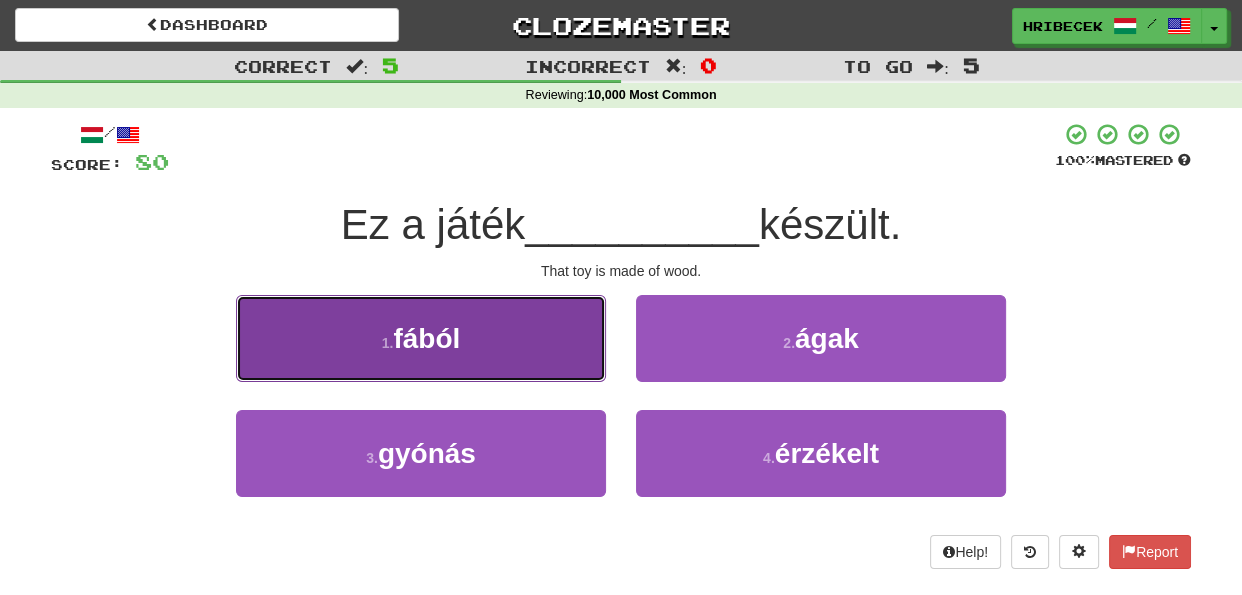click on "1 .  fából" at bounding box center (421, 338) 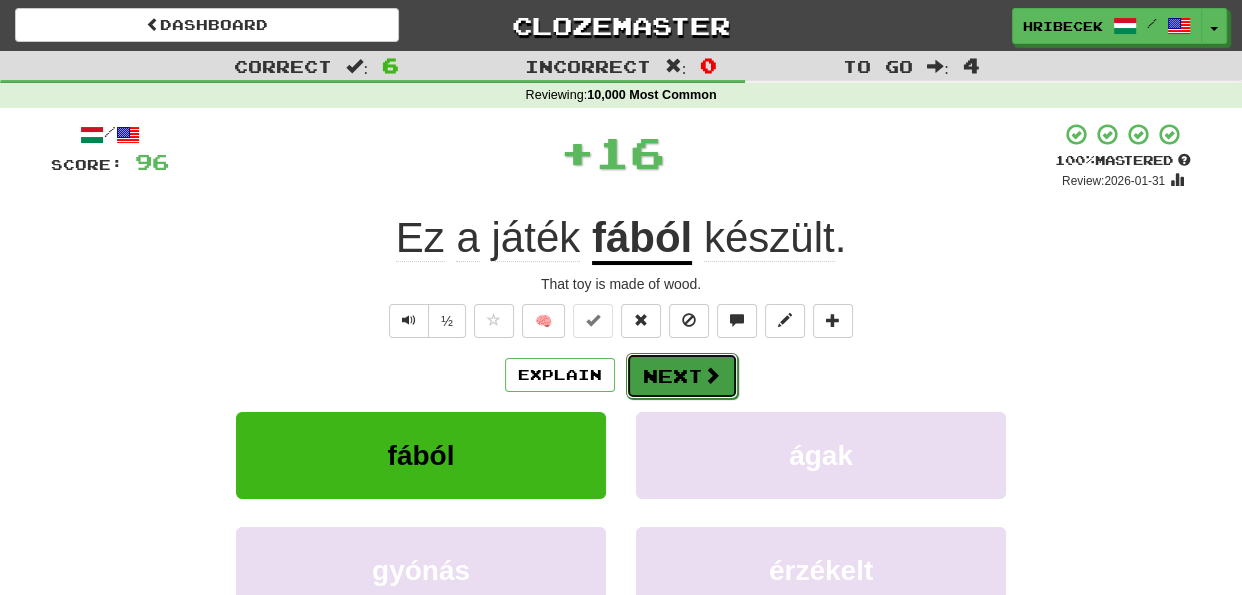 click on "Next" at bounding box center [682, 376] 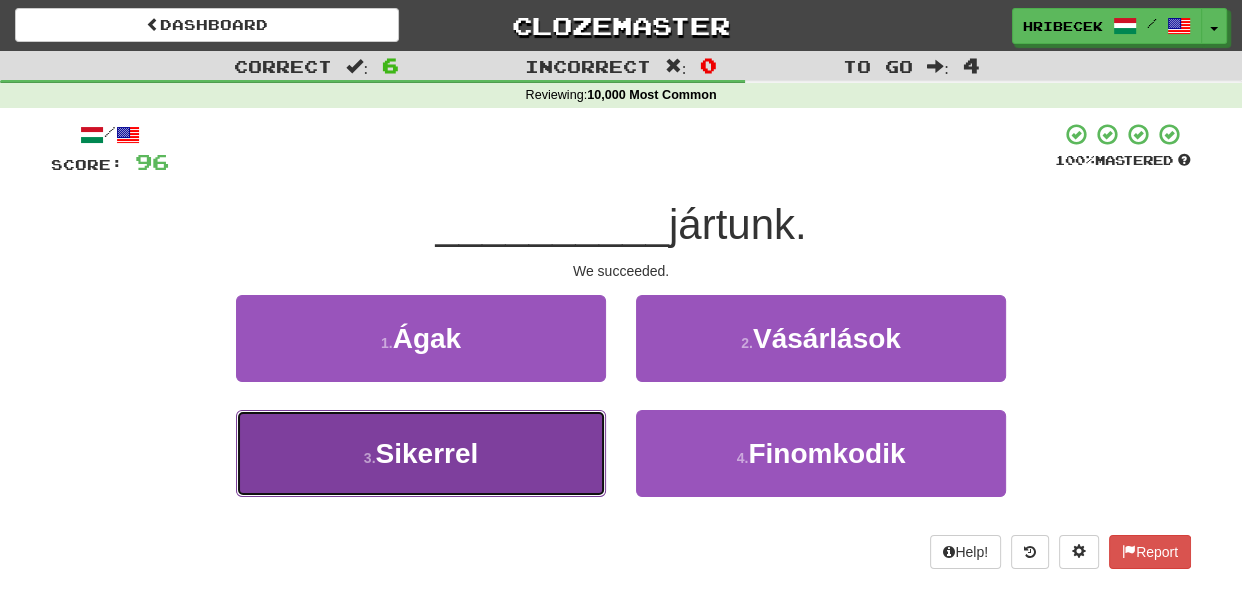 click on "3 .  Sikerrel" at bounding box center [421, 453] 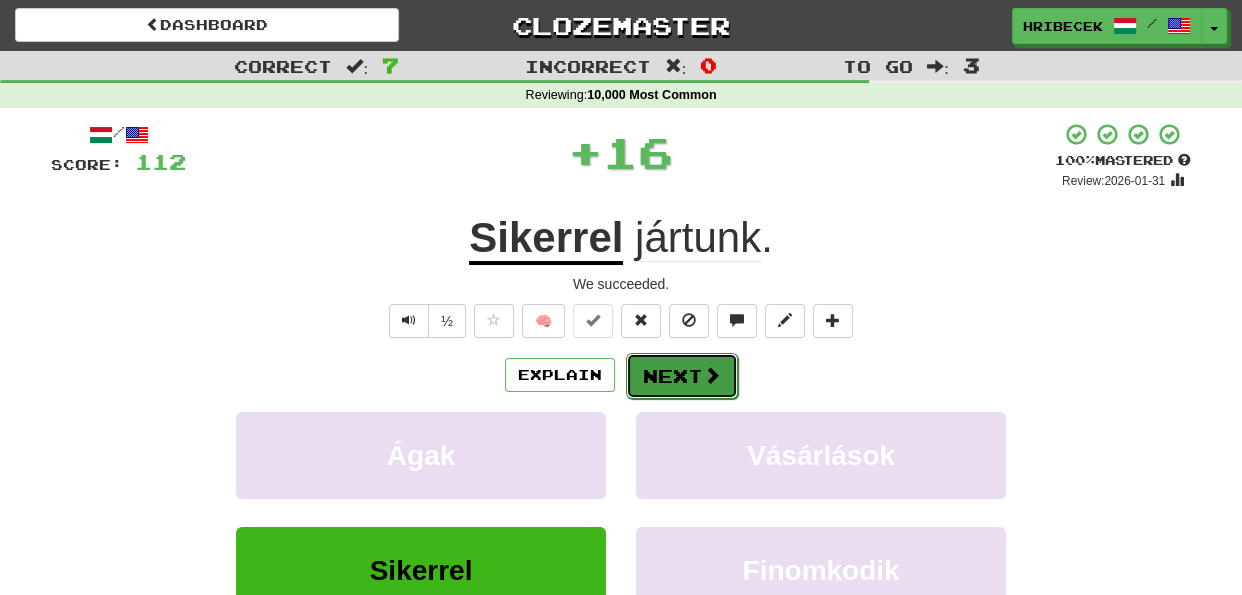 click on "Next" at bounding box center [682, 376] 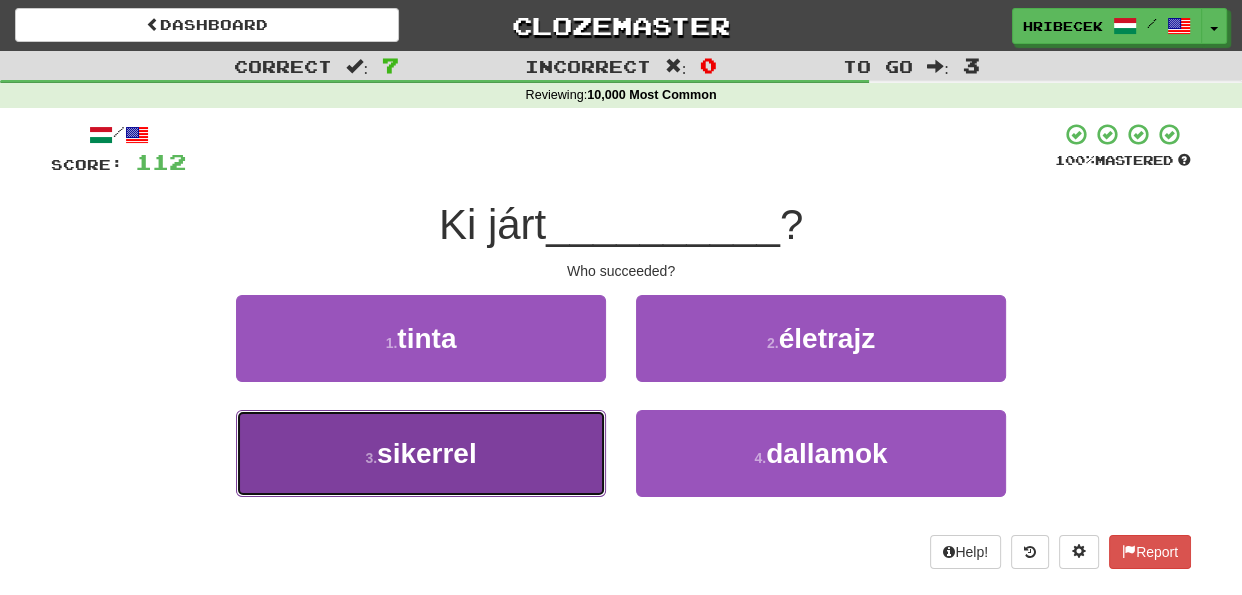 click on "3 .  sikerrel" at bounding box center (421, 453) 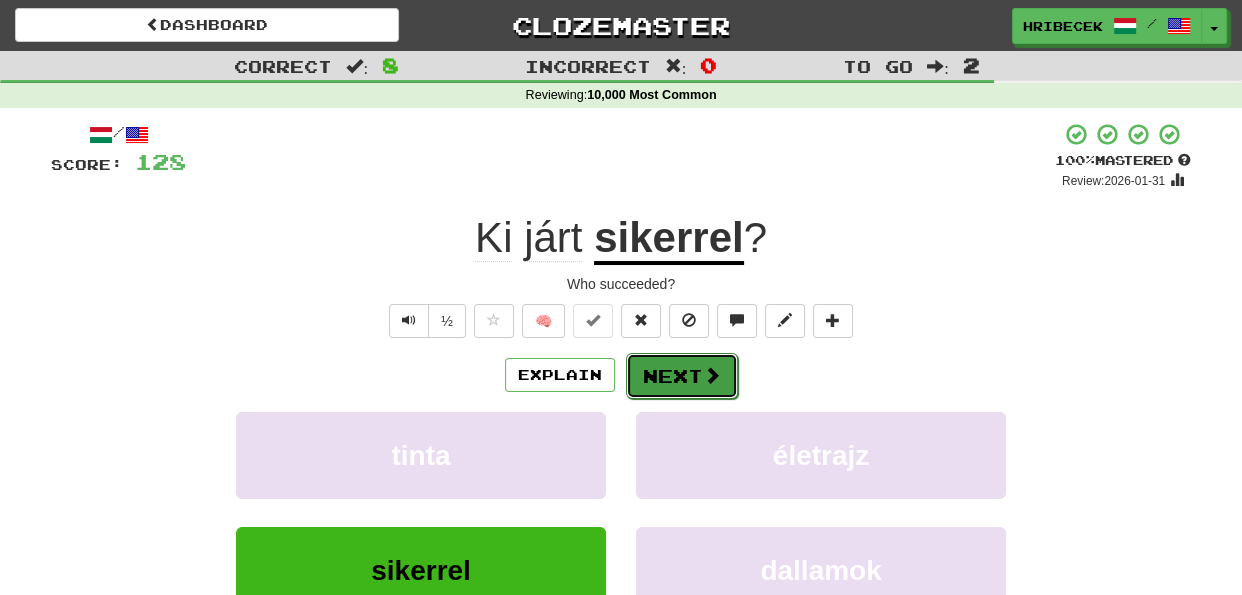 click on "Next" at bounding box center [682, 376] 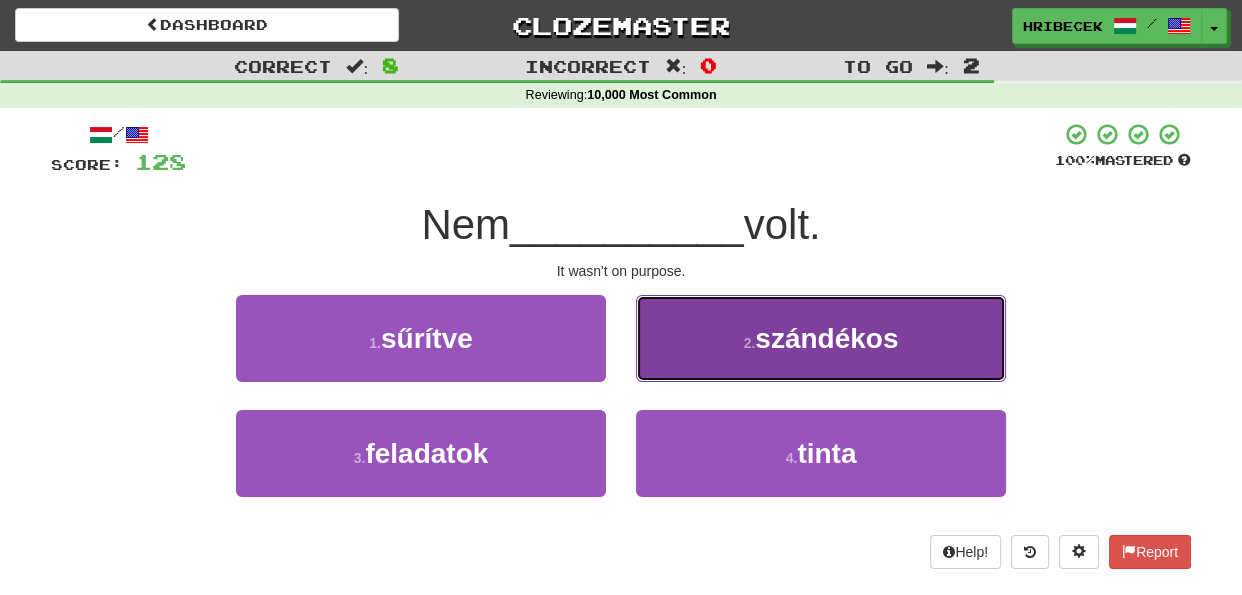 click on "2 .  szándékos" at bounding box center [821, 338] 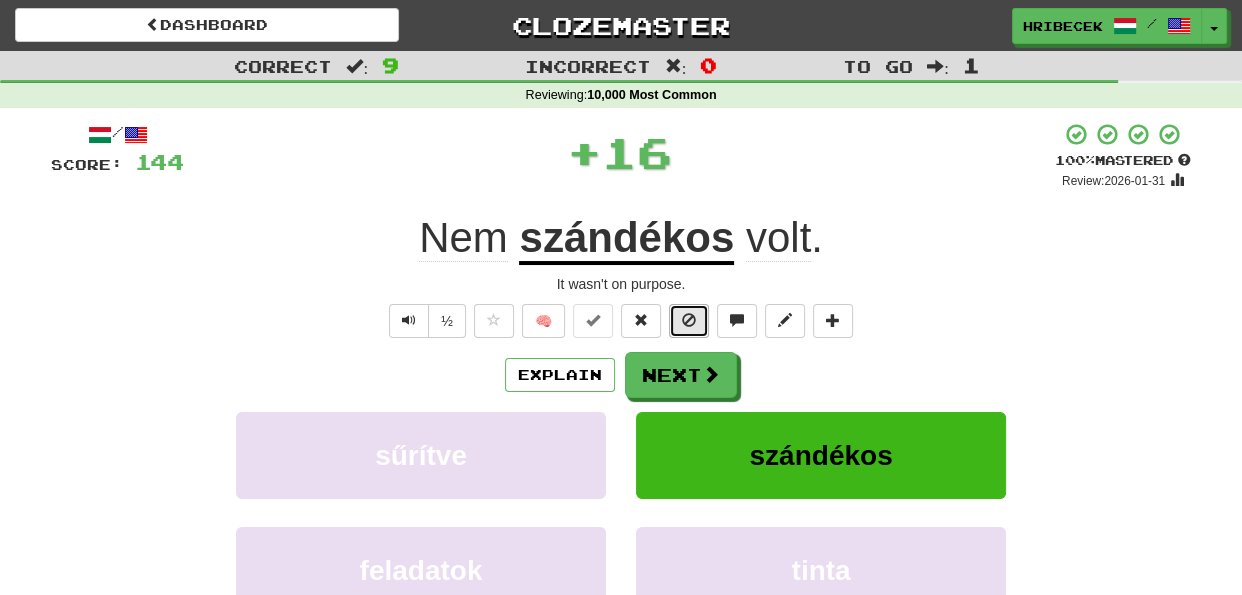 click at bounding box center (689, 320) 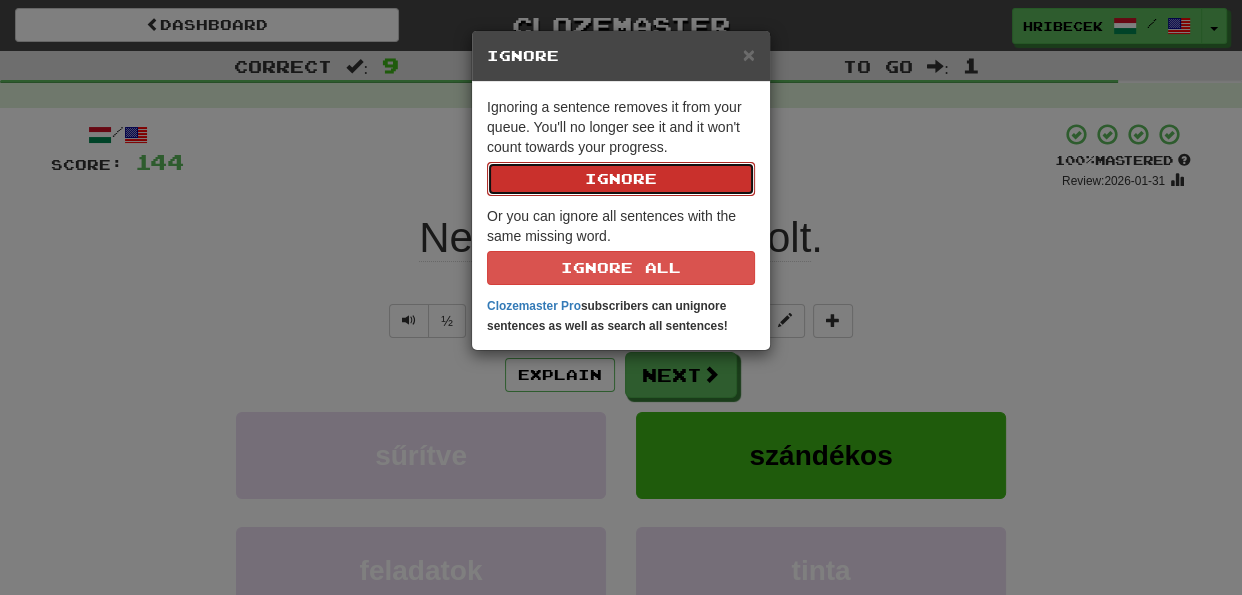 click on "Ignore" at bounding box center (621, 179) 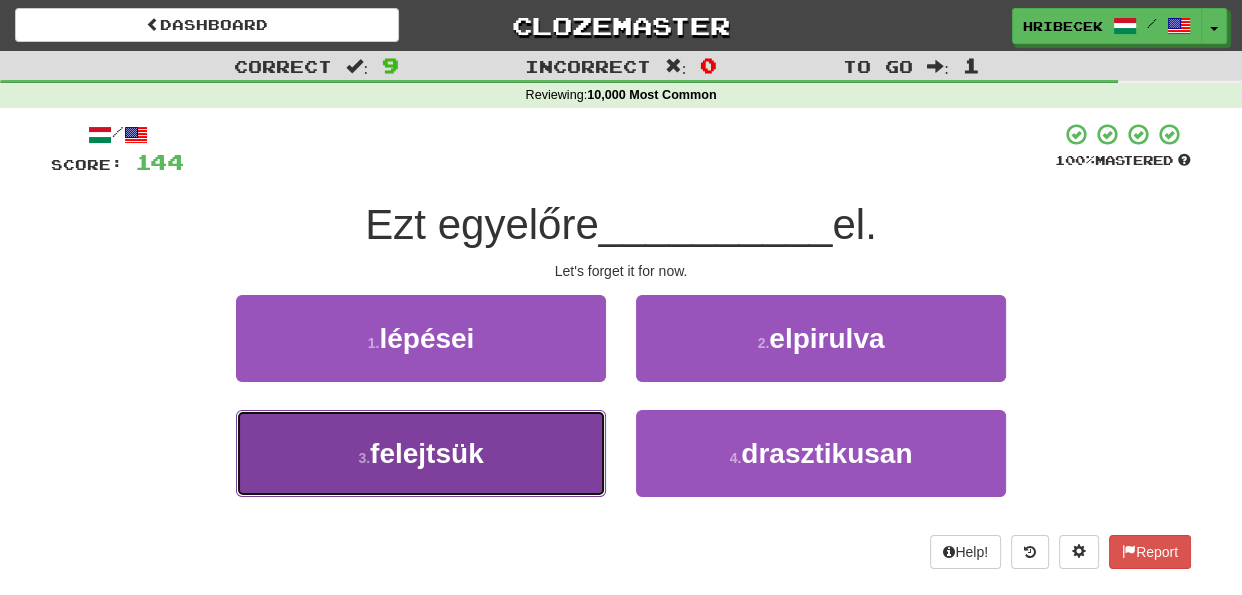 click on "3 .  felejtsük" at bounding box center (421, 453) 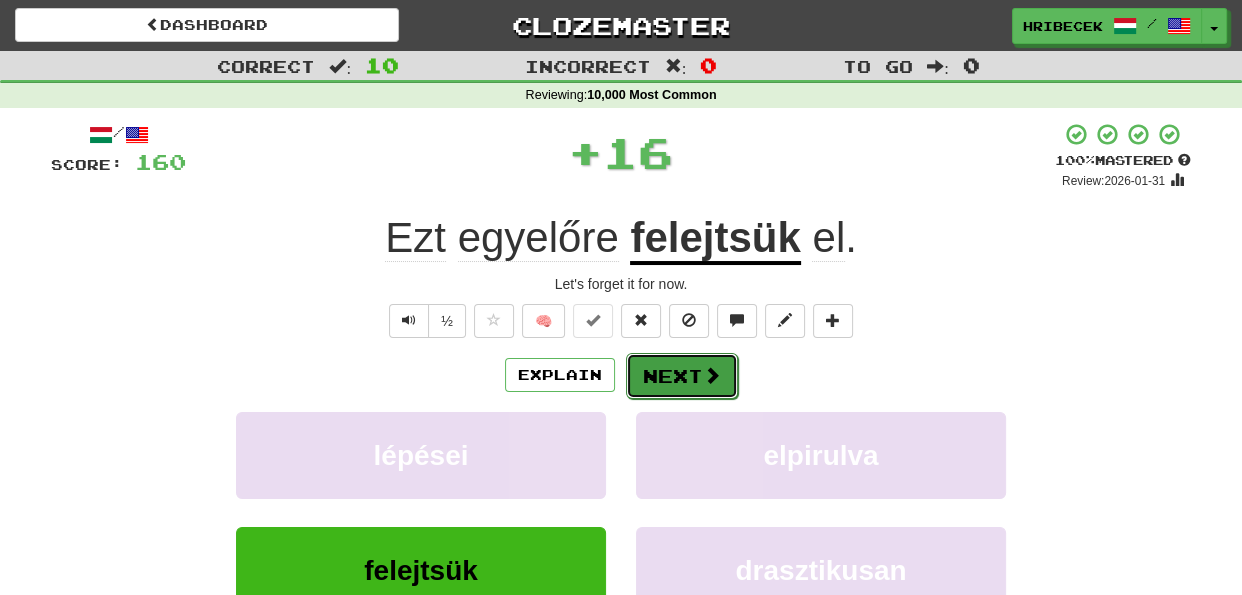 click on "Next" at bounding box center [682, 376] 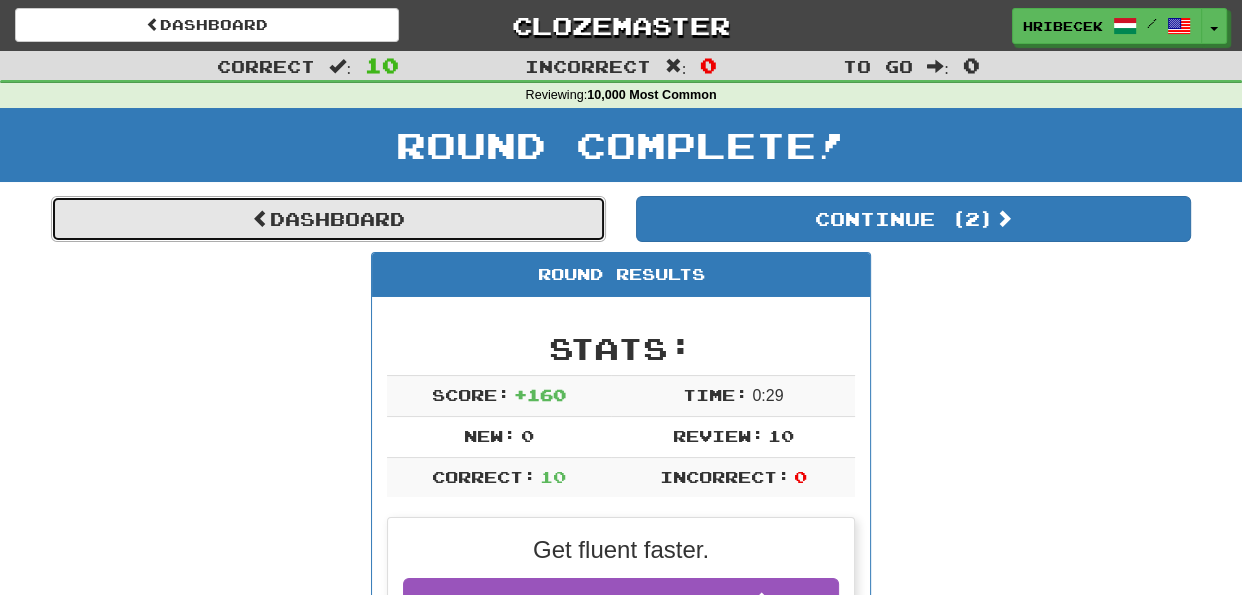 click on "Dashboard" at bounding box center (328, 219) 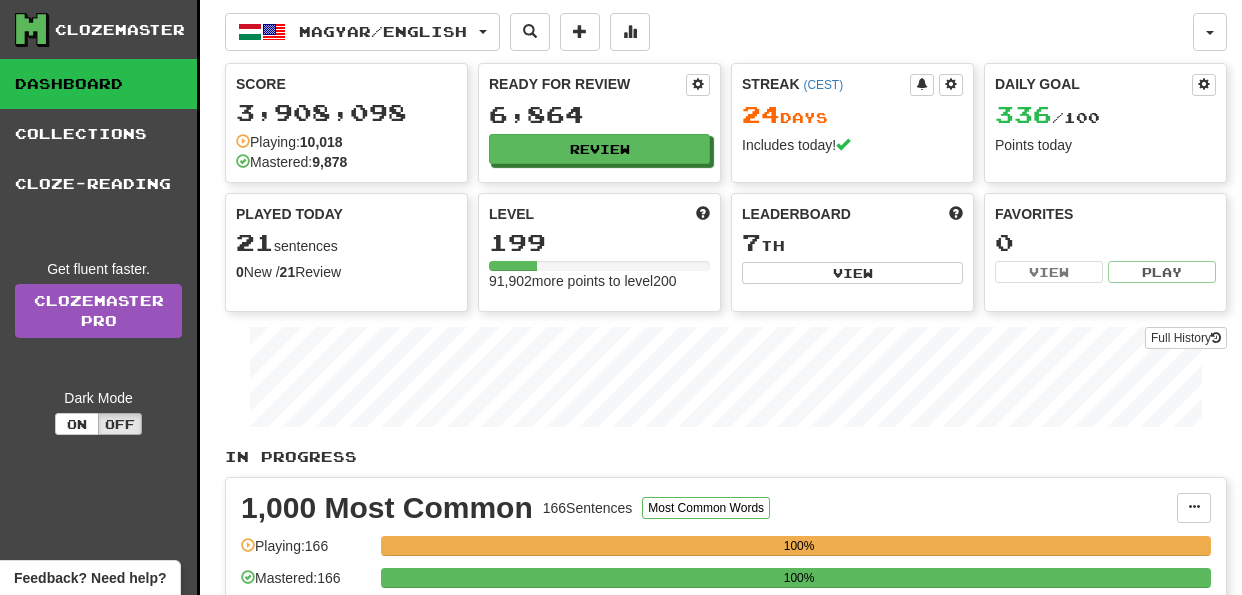 scroll, scrollTop: 0, scrollLeft: 0, axis: both 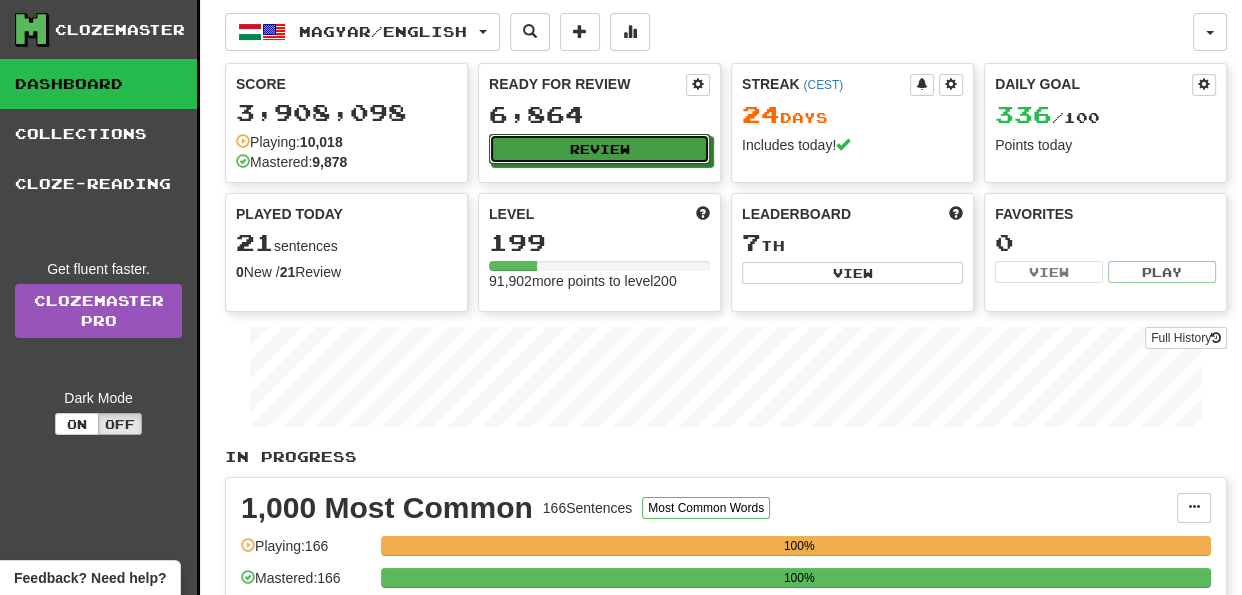 click on "Review" at bounding box center [599, 149] 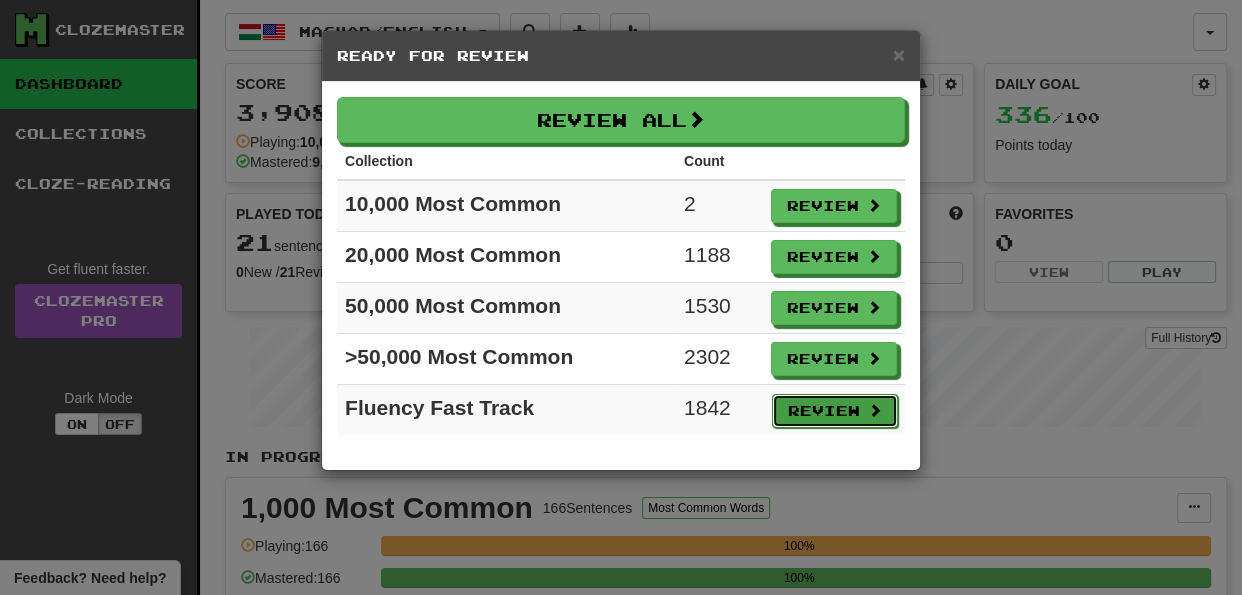 click on "Review" at bounding box center [835, 411] 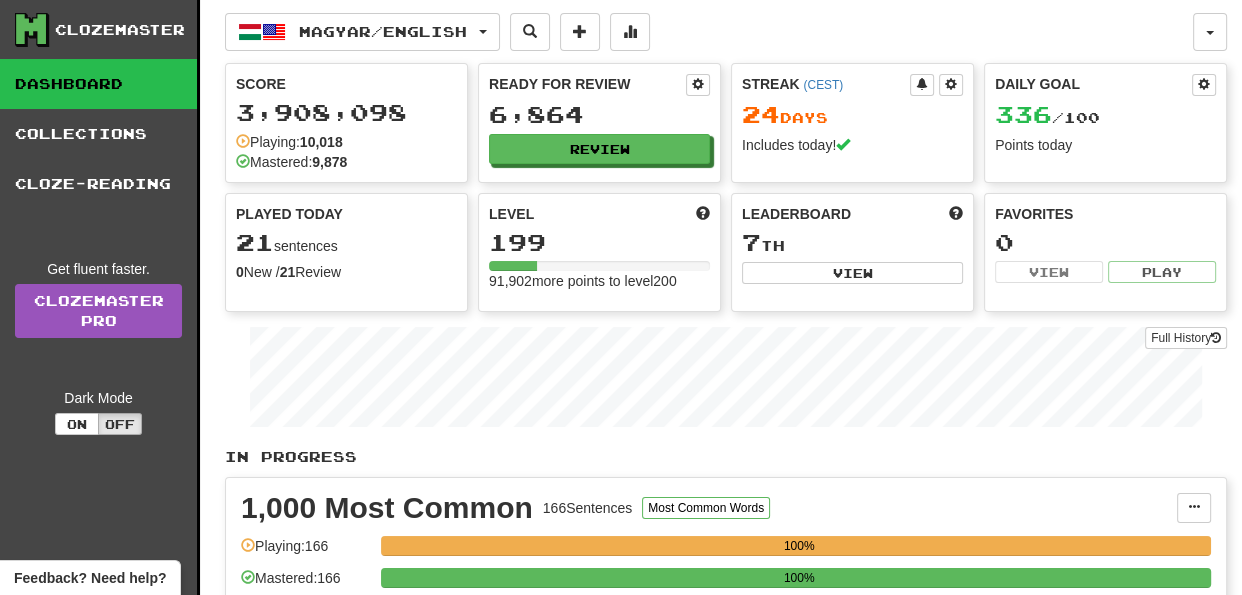 select on "**" 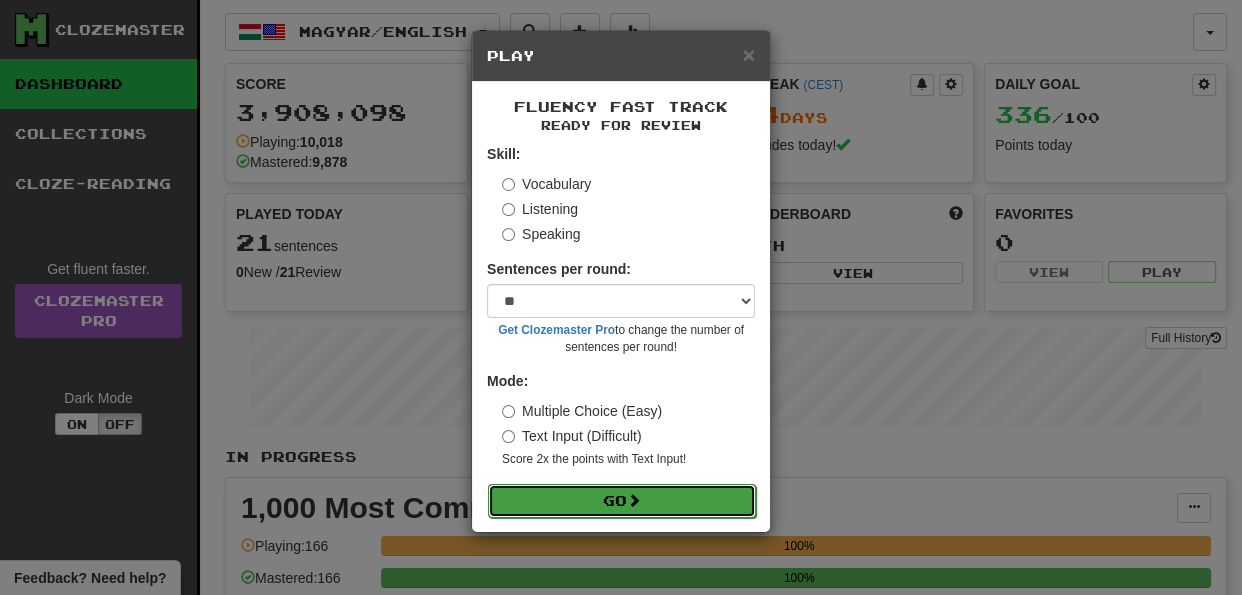 click on "Go" at bounding box center (622, 501) 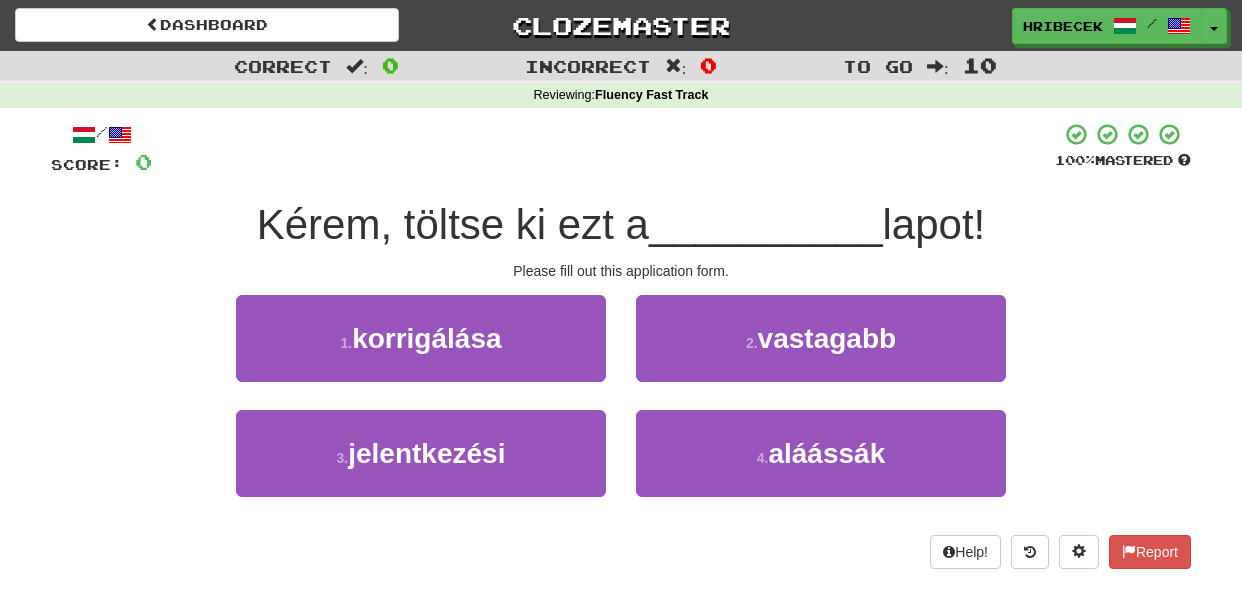 scroll, scrollTop: 0, scrollLeft: 0, axis: both 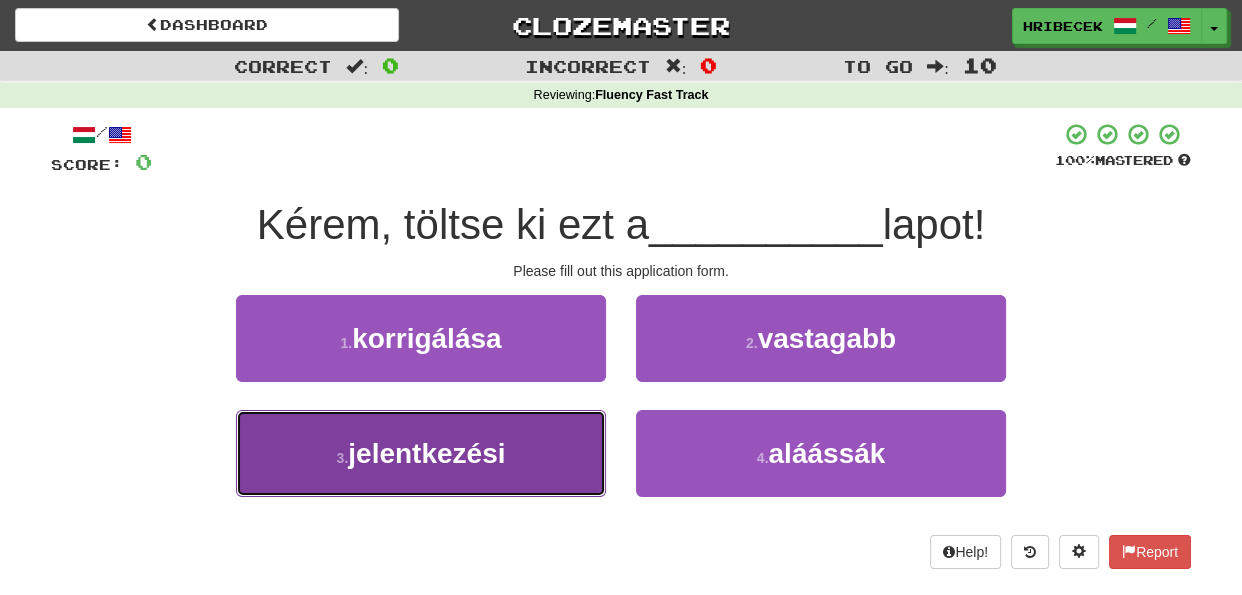 click on "3 .  jelentkezési" at bounding box center [421, 453] 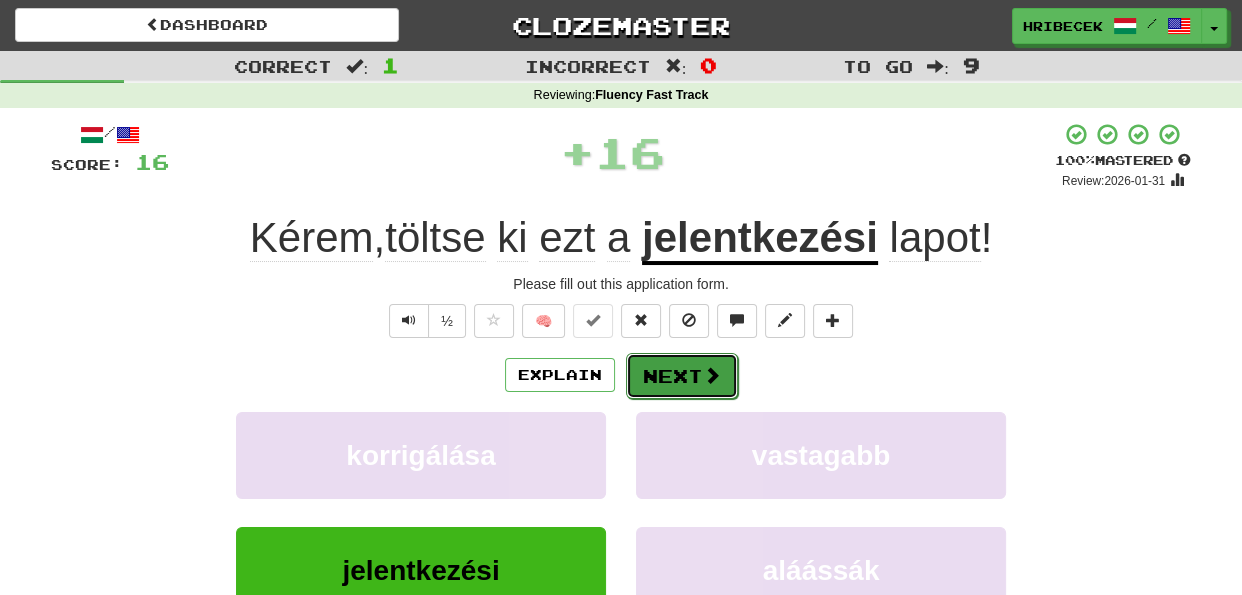 click on "Next" at bounding box center (682, 376) 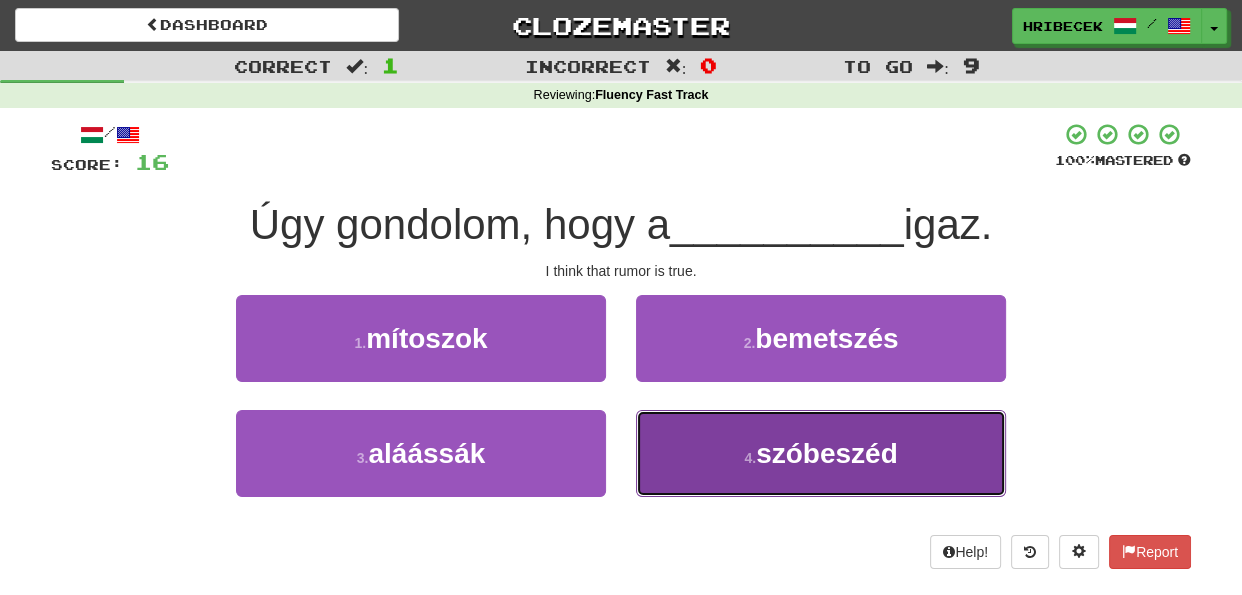 click on "4 .  szóbeszéd" at bounding box center (821, 453) 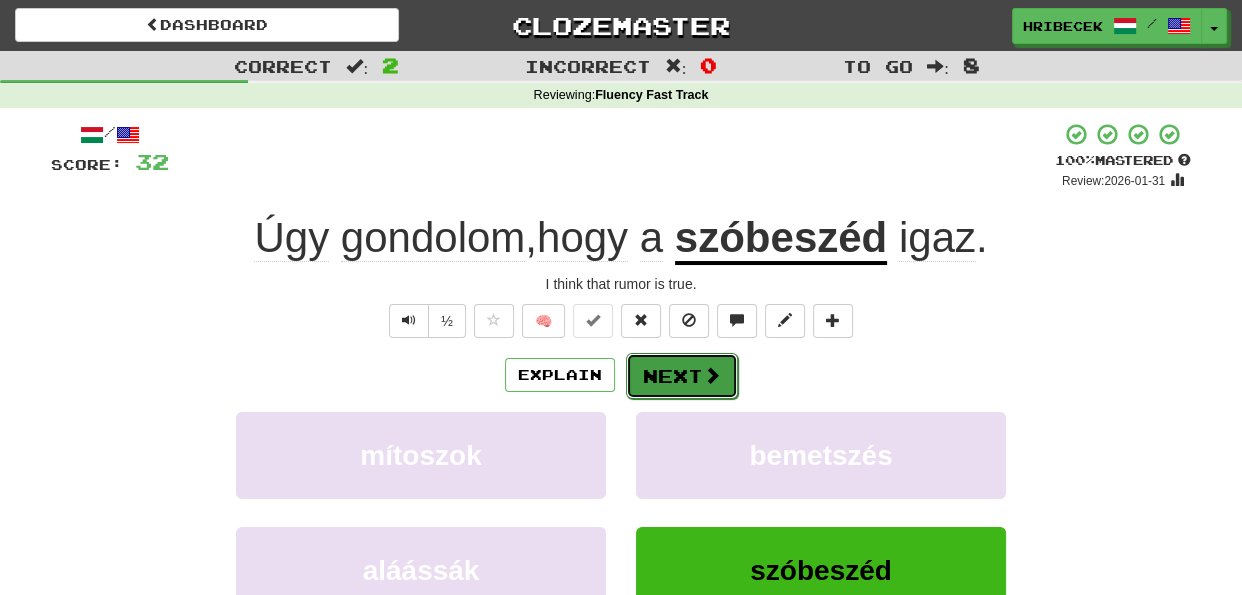 click on "Next" at bounding box center (682, 376) 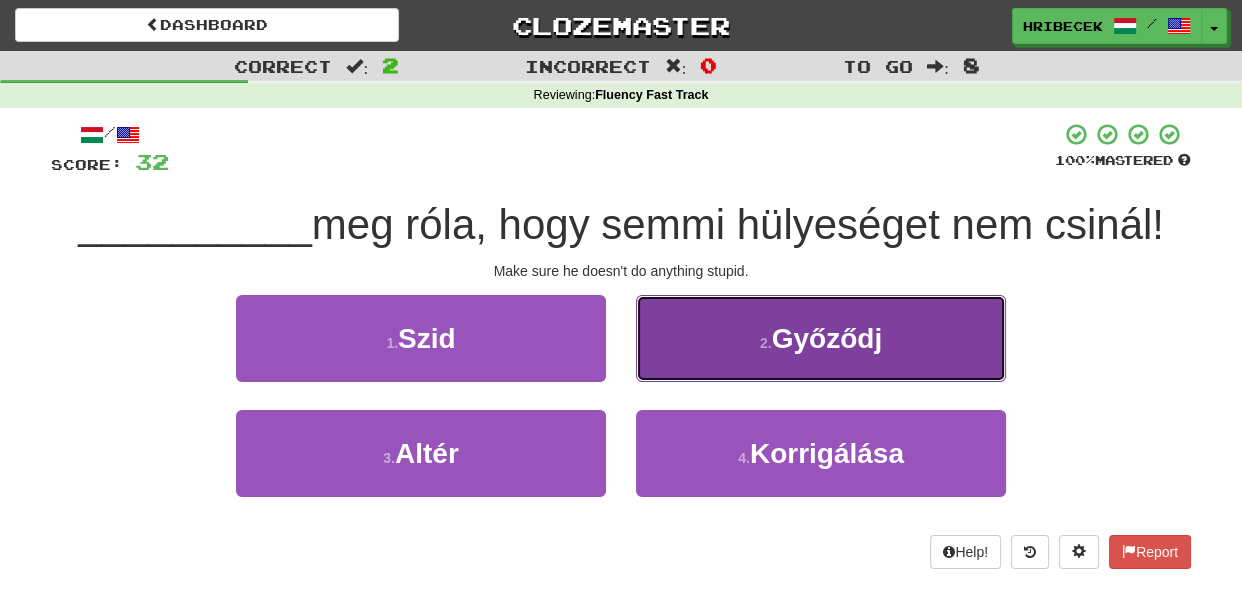 click on "2 .  Győződj" at bounding box center (821, 338) 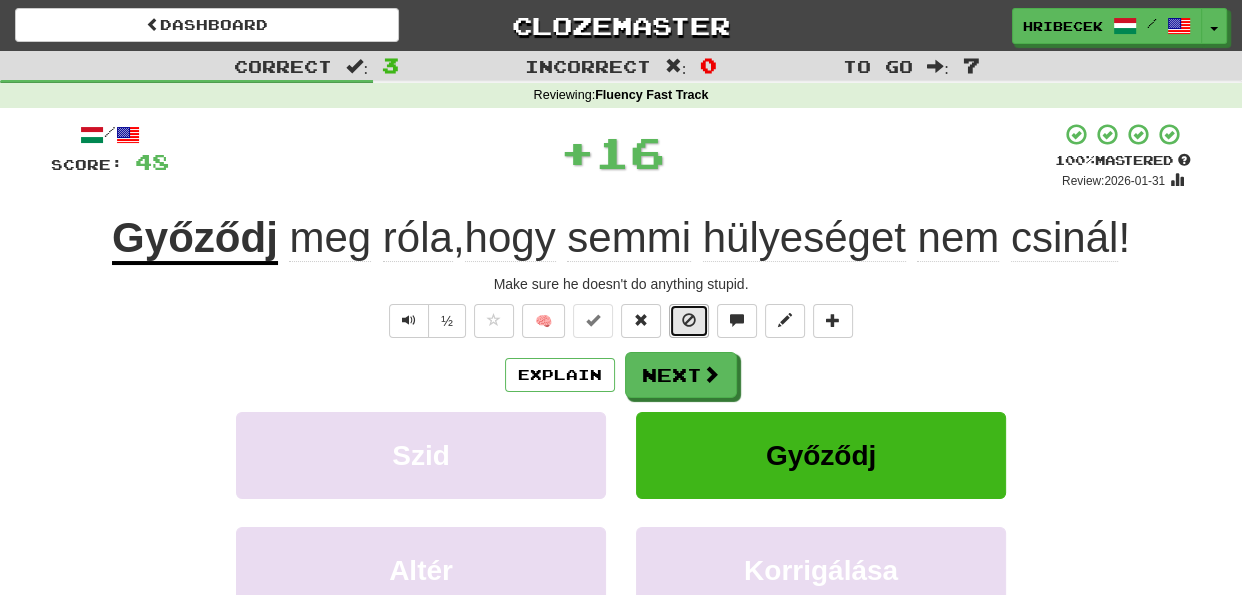 click at bounding box center (689, 320) 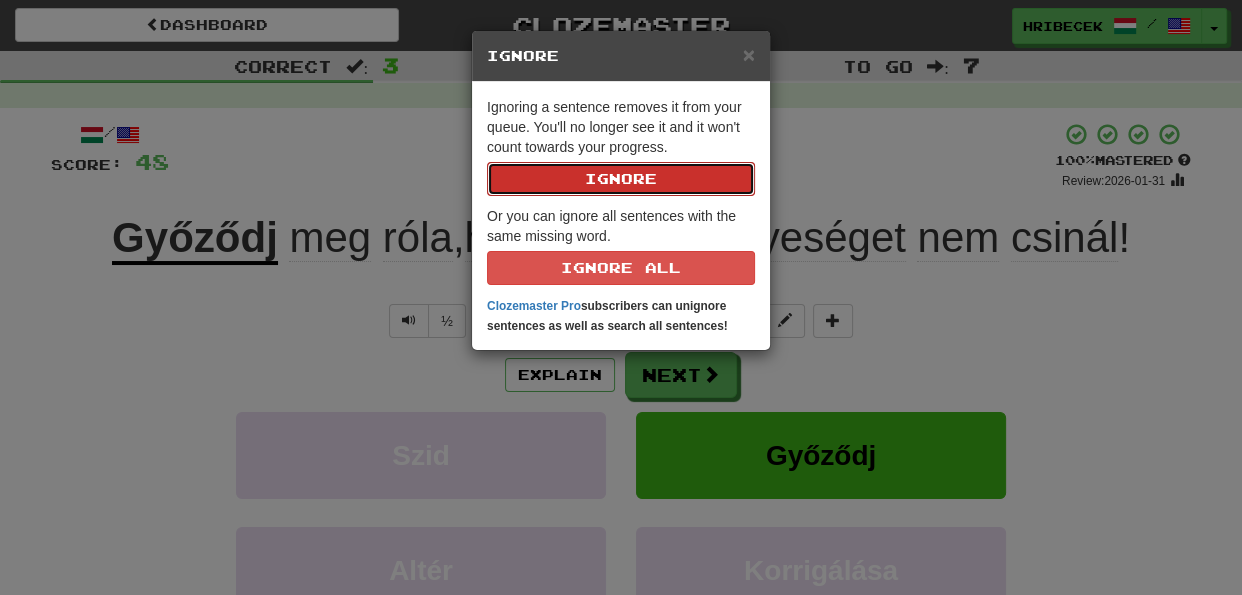 click on "Ignore" at bounding box center (621, 179) 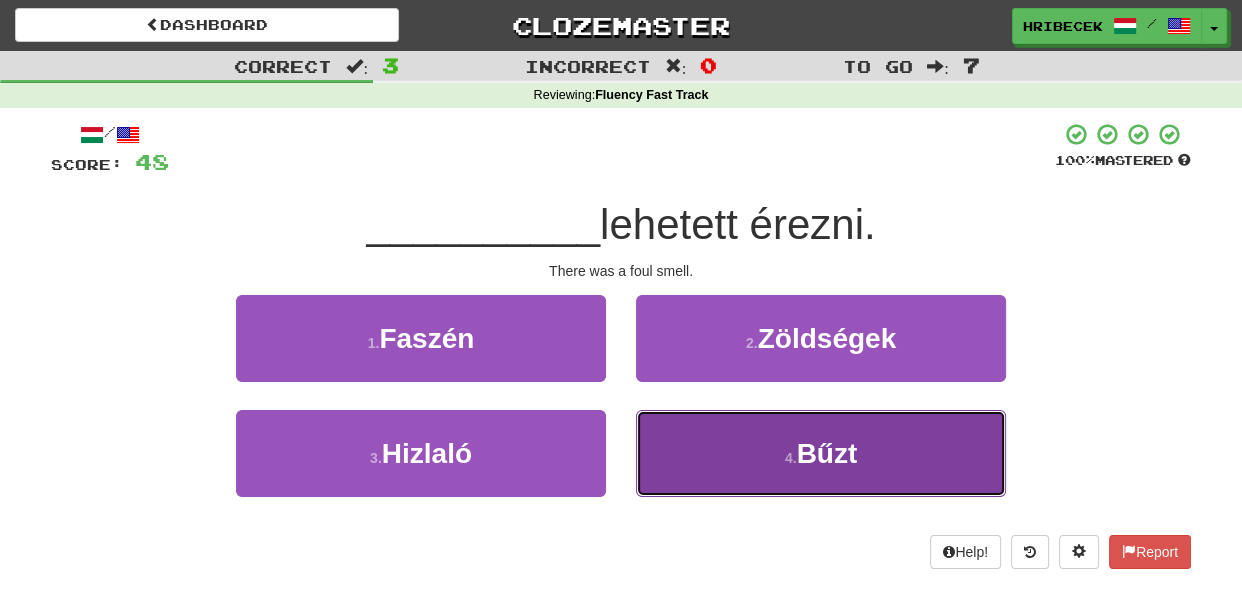 click on "4 .  Bűzt" at bounding box center [821, 453] 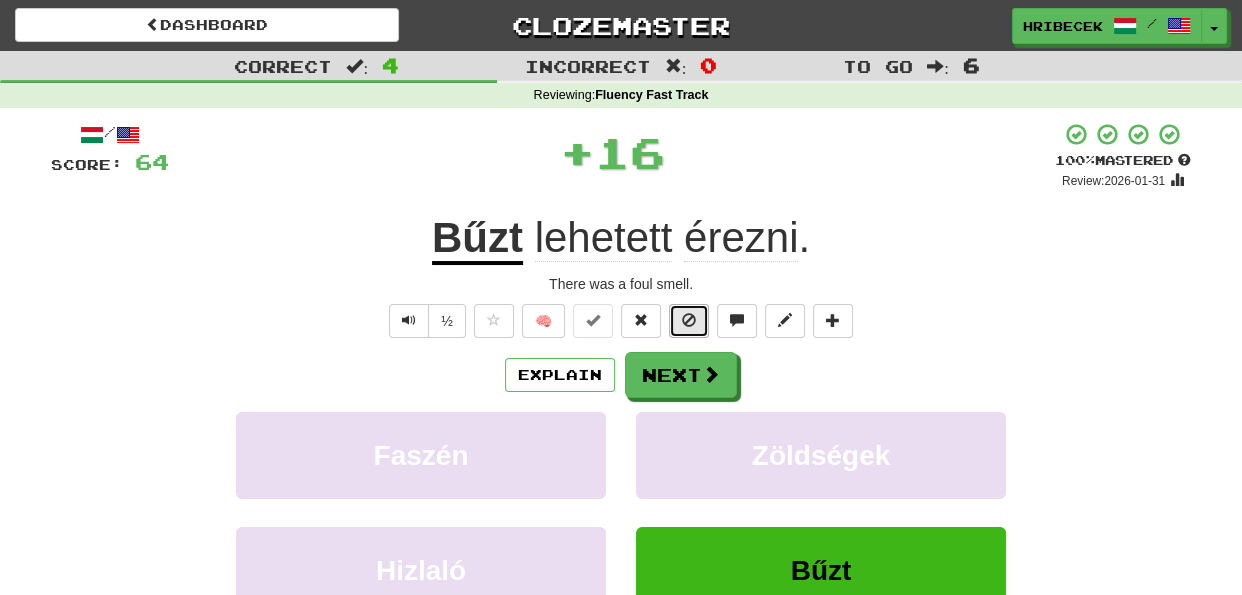 click at bounding box center [689, 321] 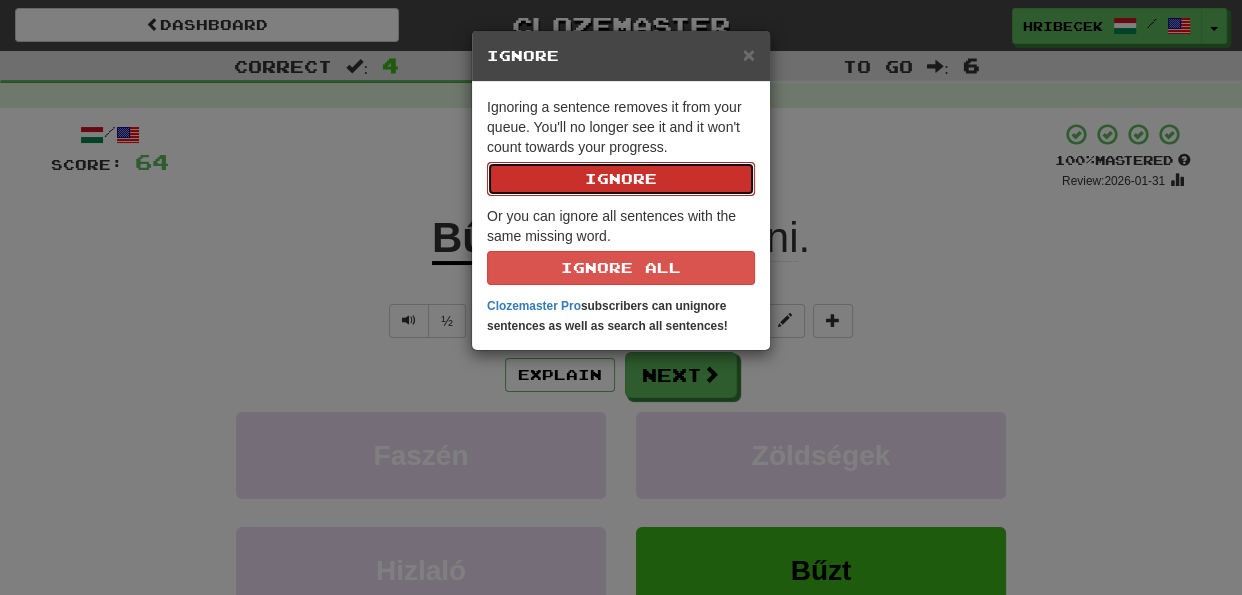 click on "Ignore" at bounding box center (621, 179) 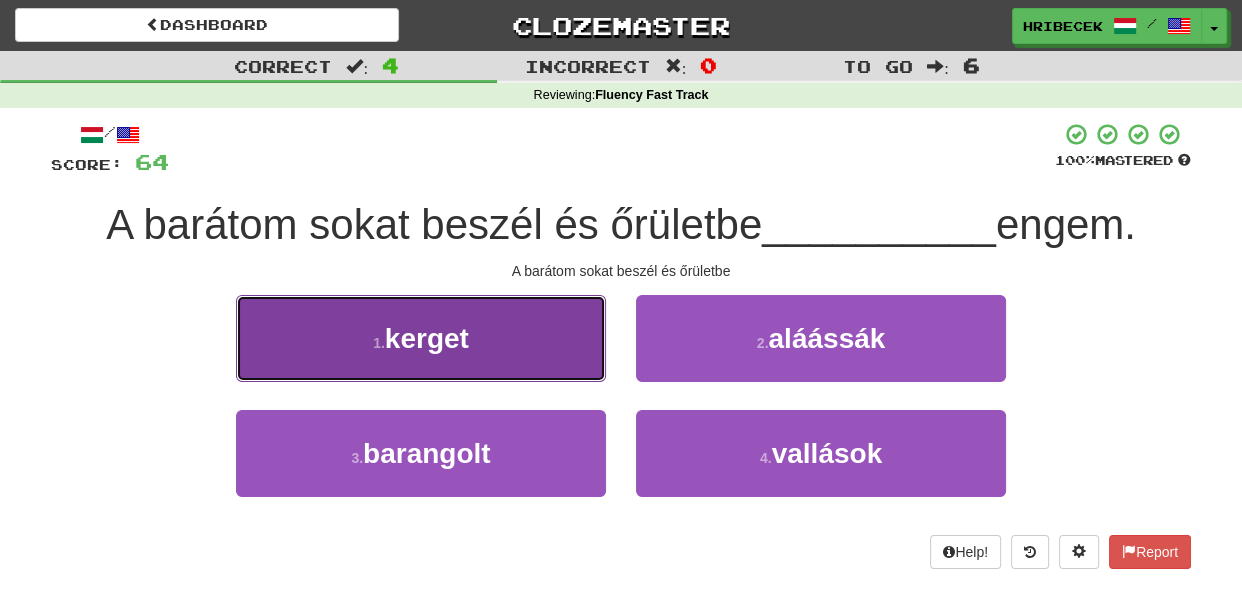 click on "1 .  kerget" at bounding box center (421, 338) 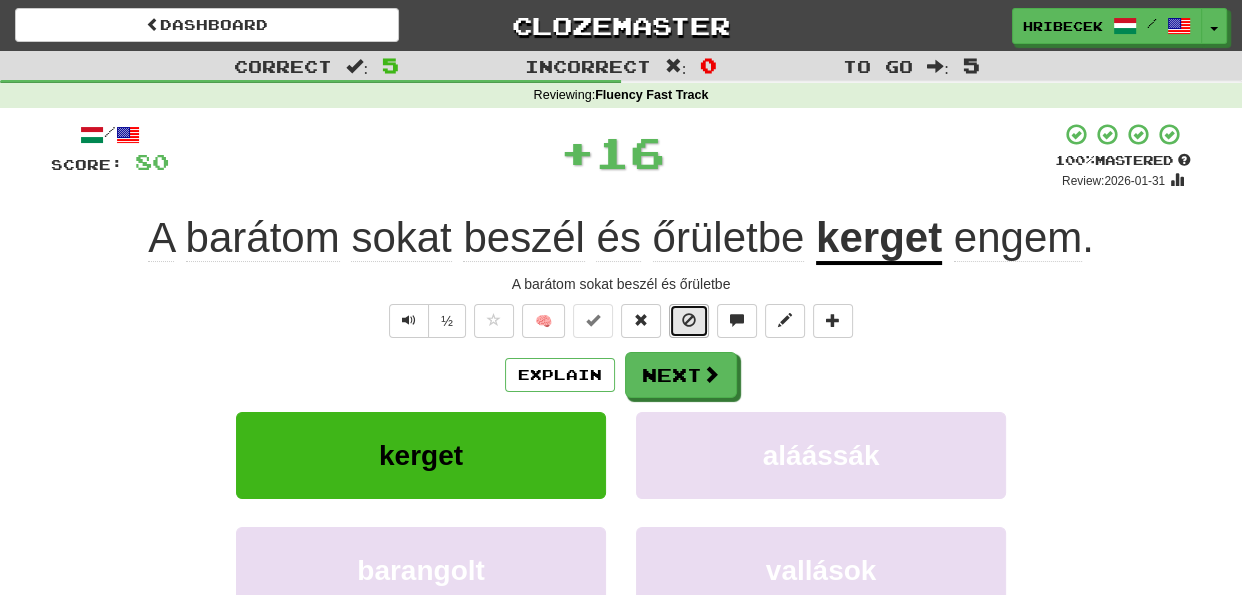 click at bounding box center [689, 320] 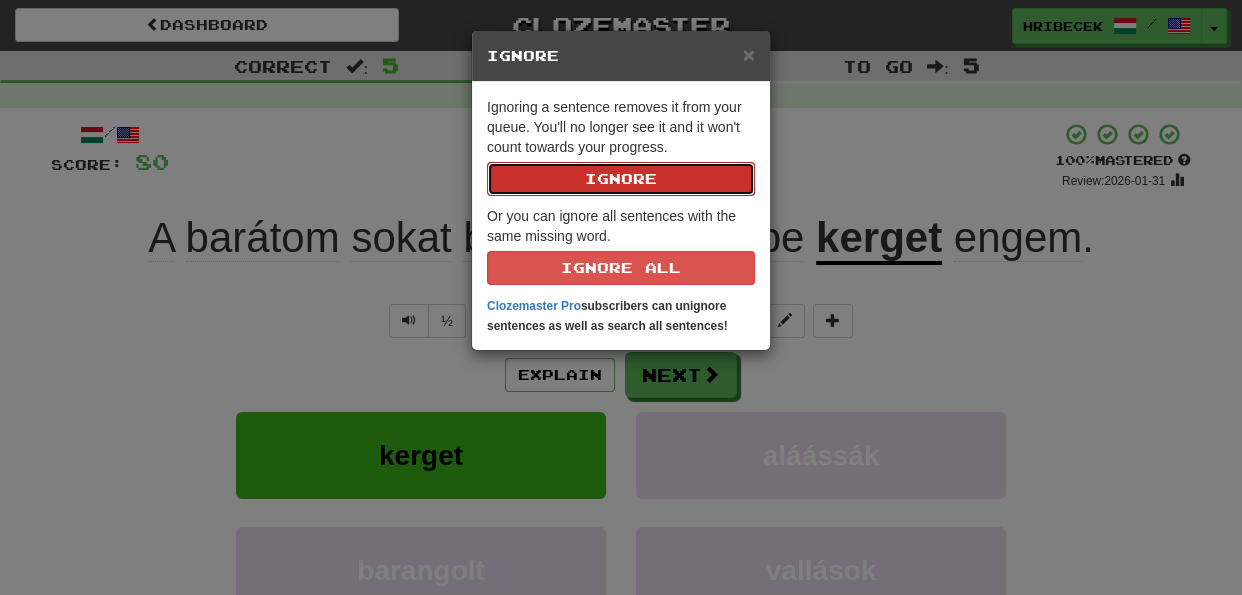 click on "Ignore" at bounding box center (621, 179) 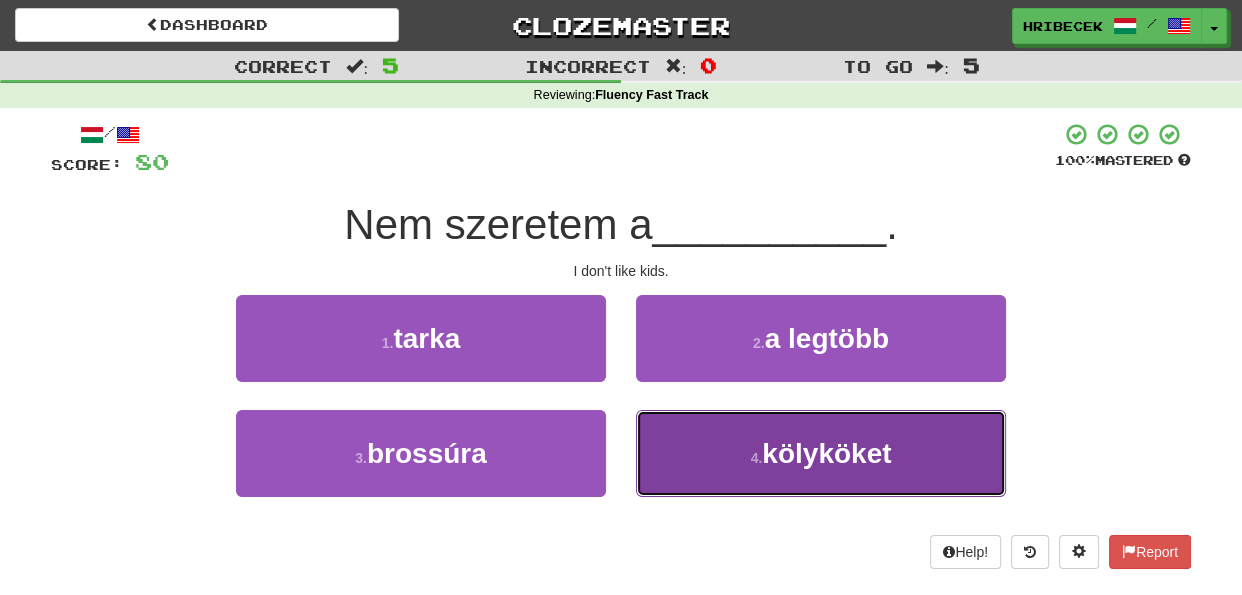 click on "4 .  kölyköket" at bounding box center [821, 453] 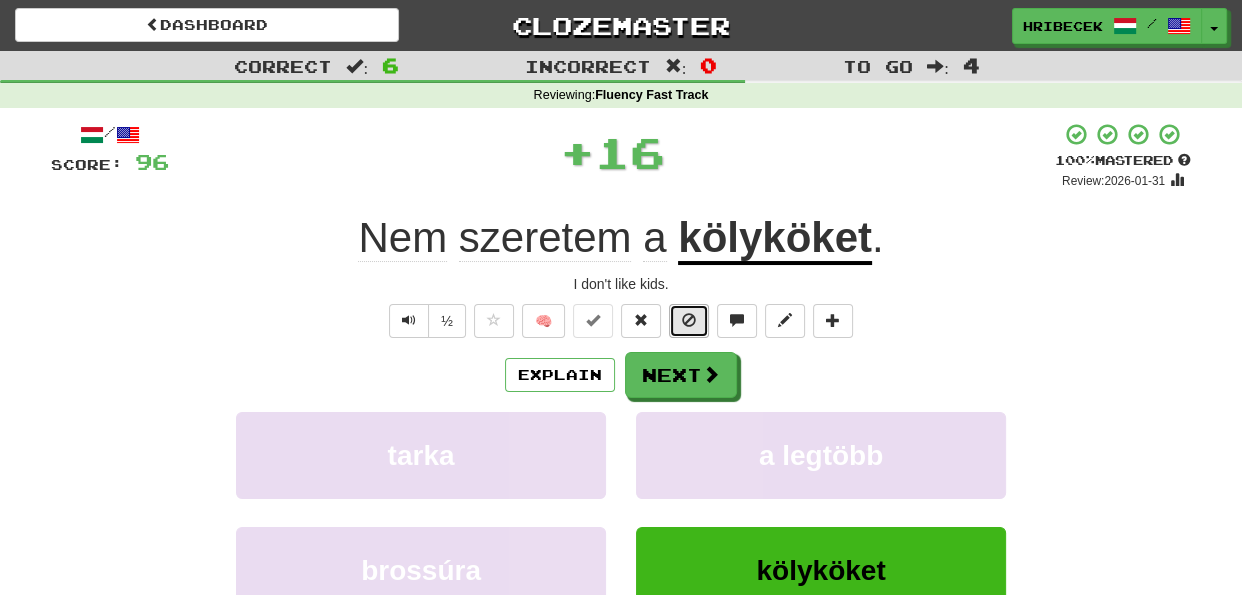 click at bounding box center [689, 320] 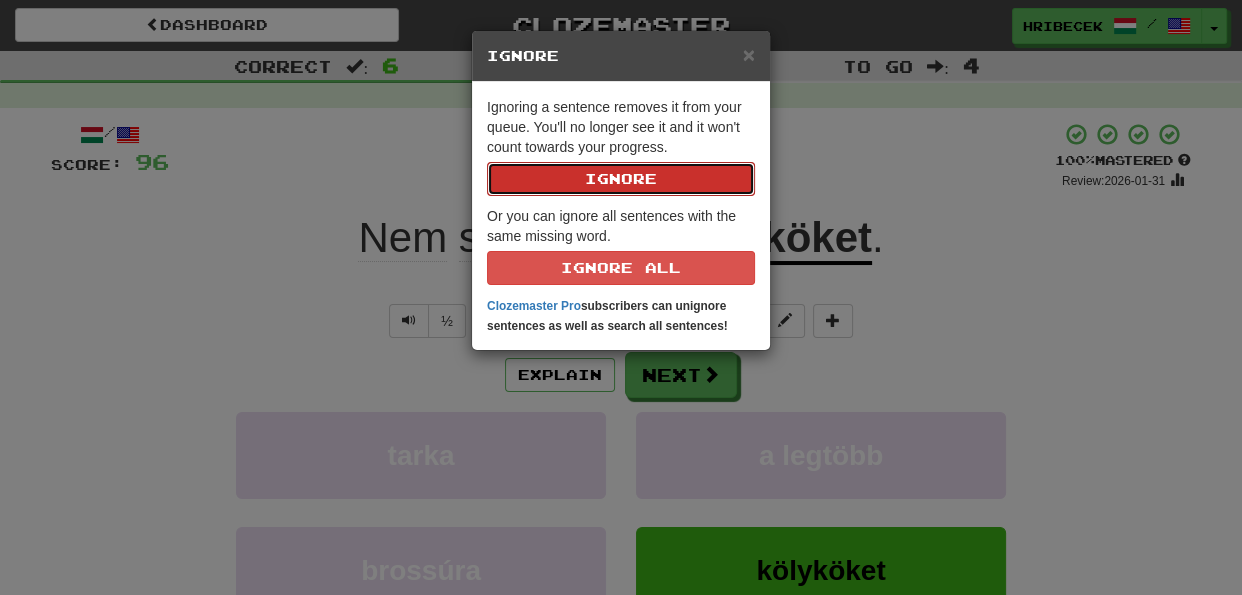 click on "Ignore" at bounding box center [621, 179] 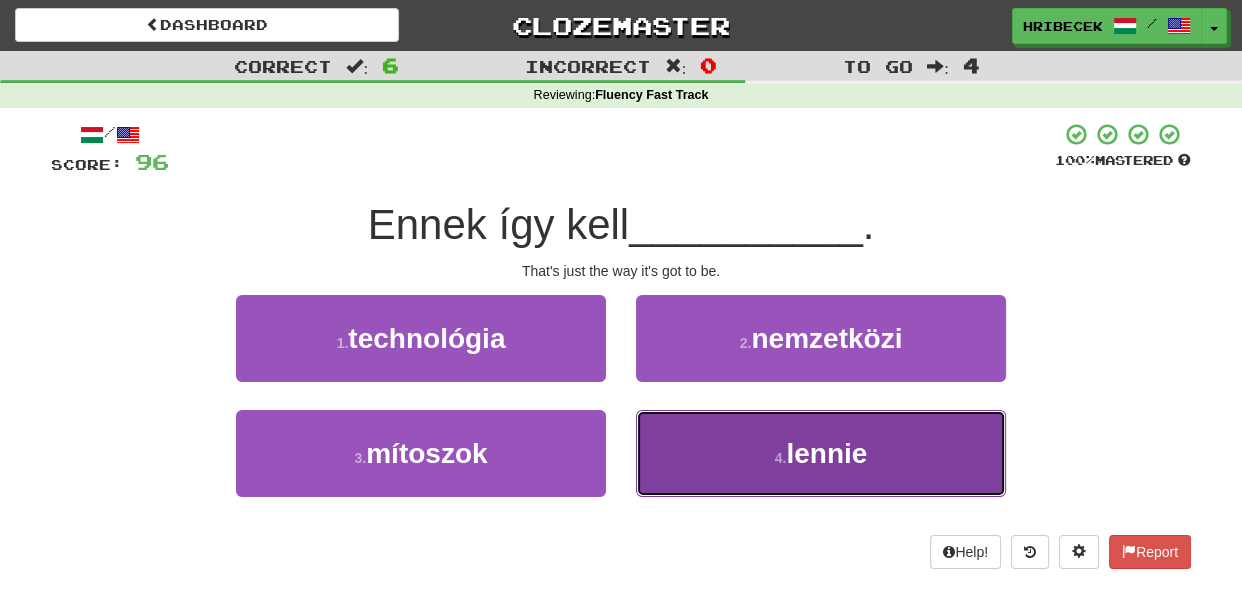 click on "4 .  lennie" at bounding box center (821, 453) 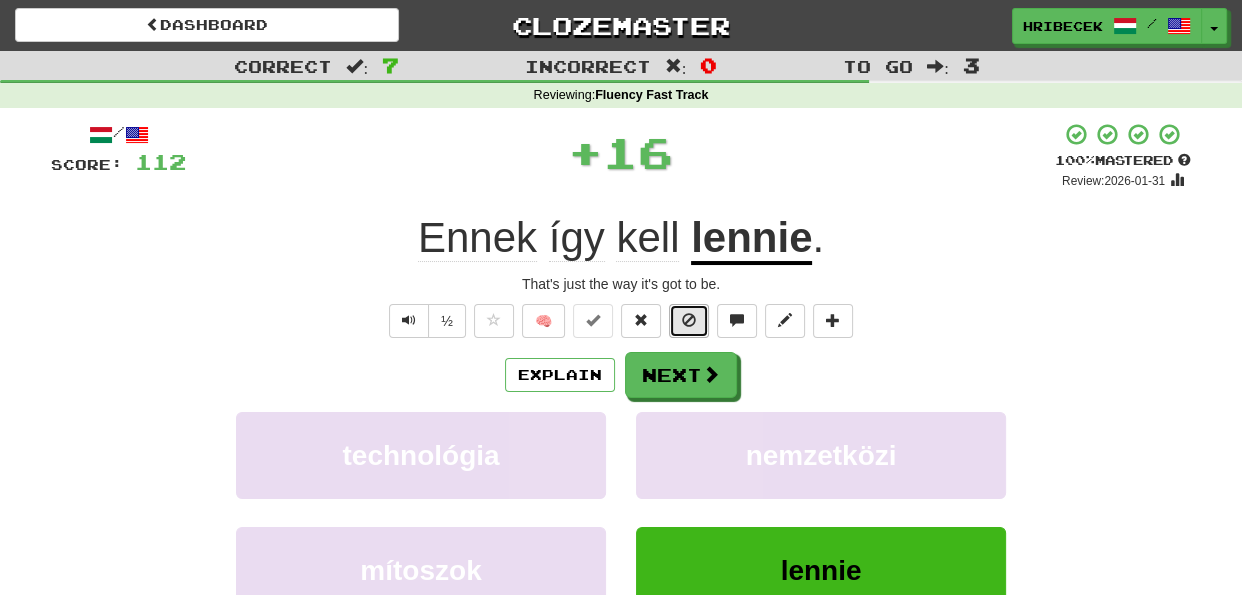 click at bounding box center (689, 321) 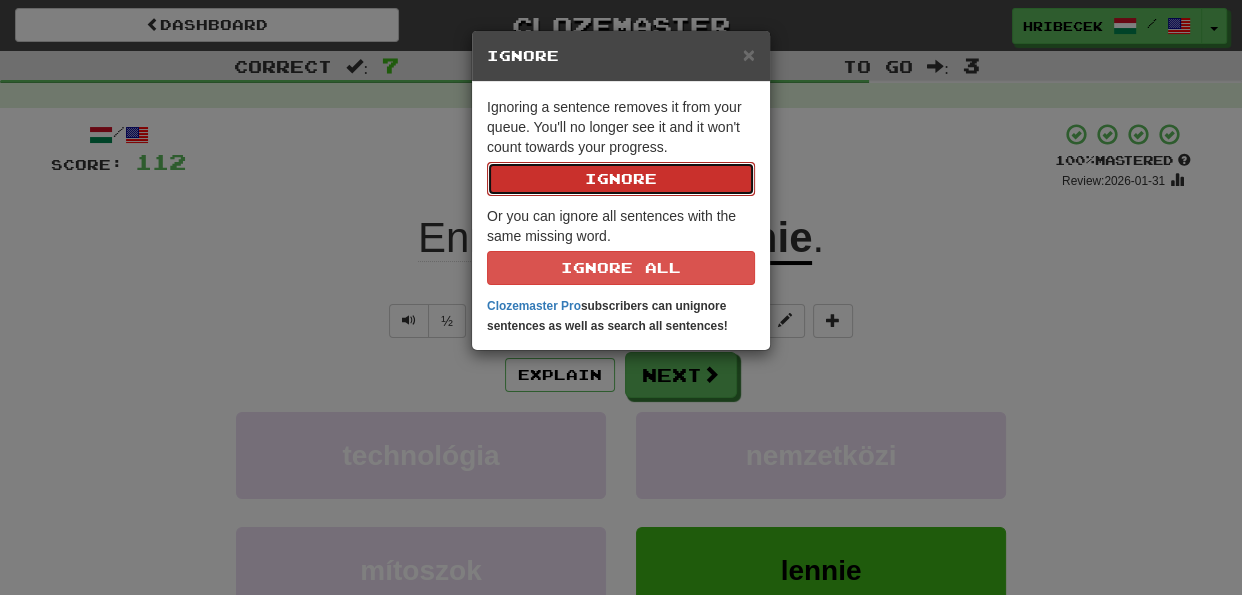 click on "Ignore" at bounding box center [621, 179] 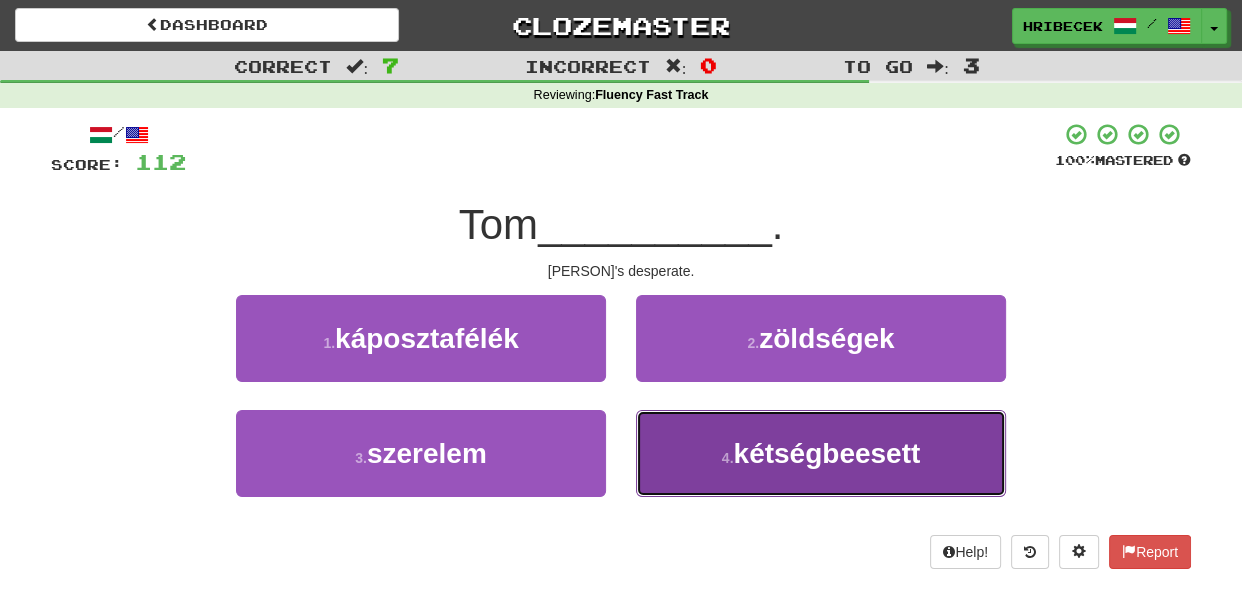 click on "4 .  kétségbeesett" at bounding box center (821, 453) 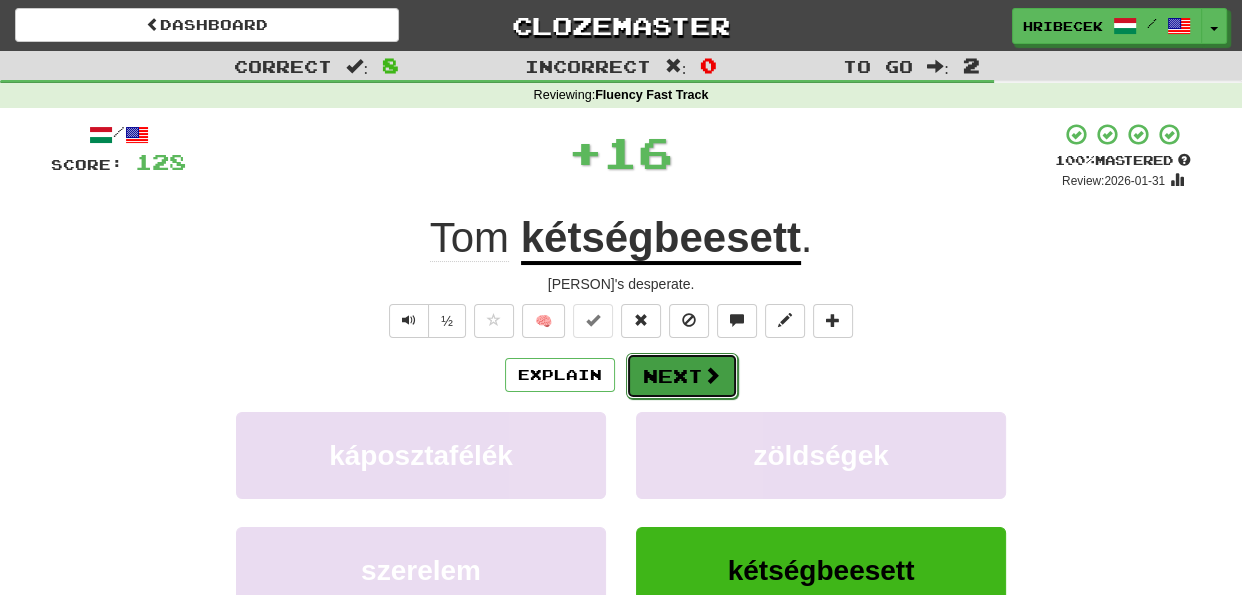 click on "Next" at bounding box center (682, 376) 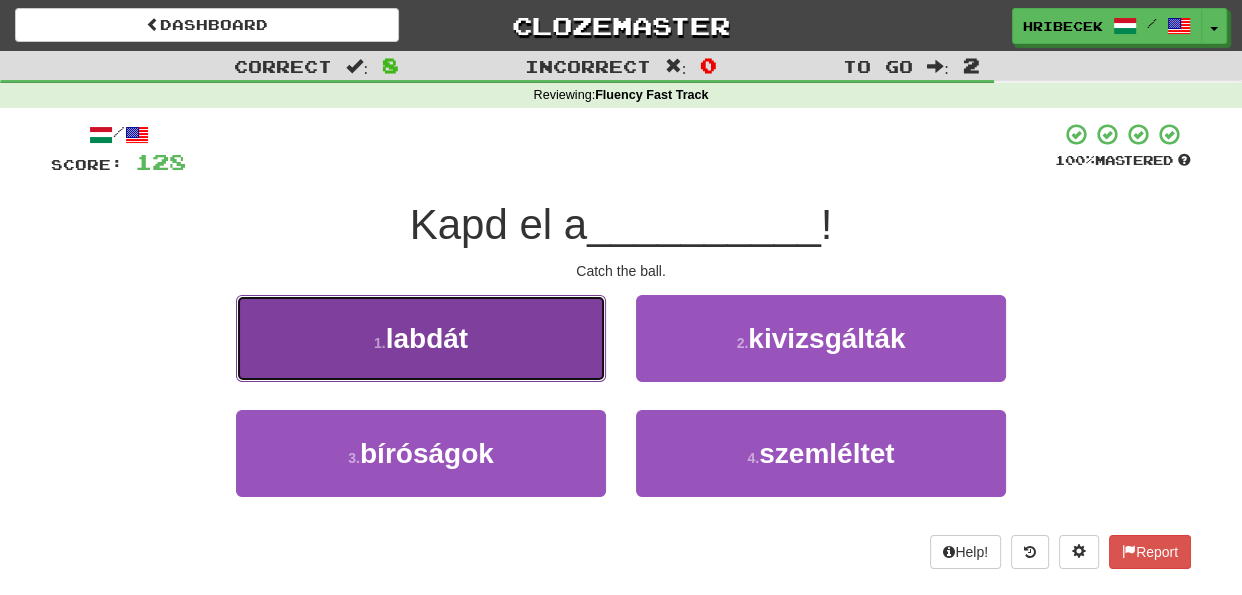 click on "1 .  labdát" at bounding box center (421, 338) 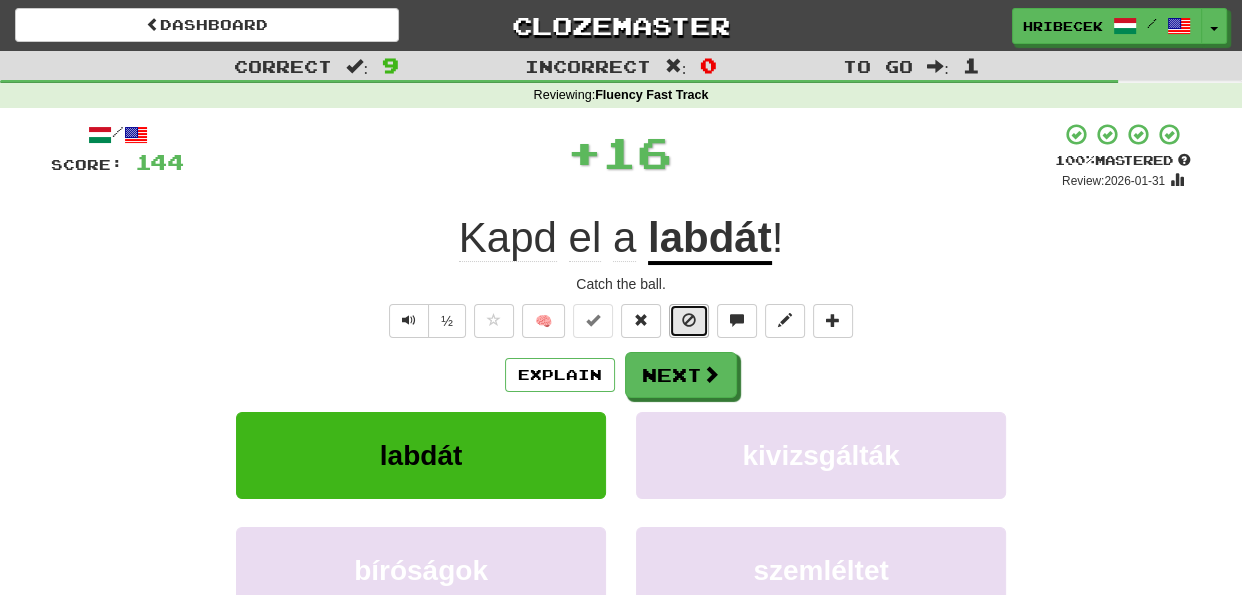 click at bounding box center (689, 321) 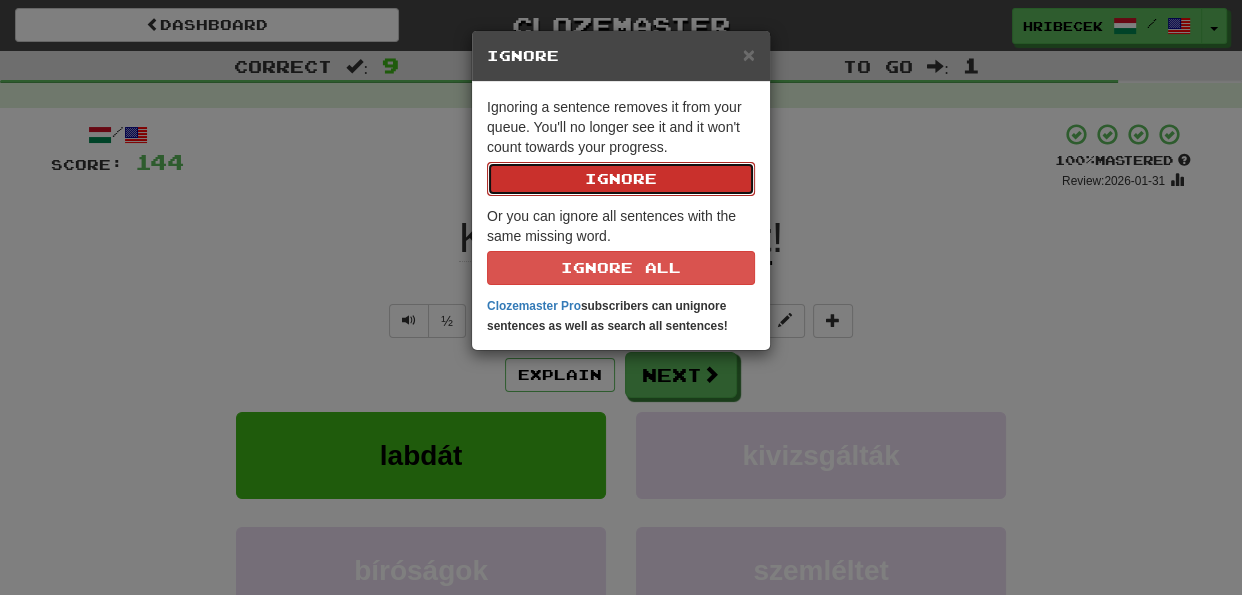 click on "Ignore" at bounding box center [621, 179] 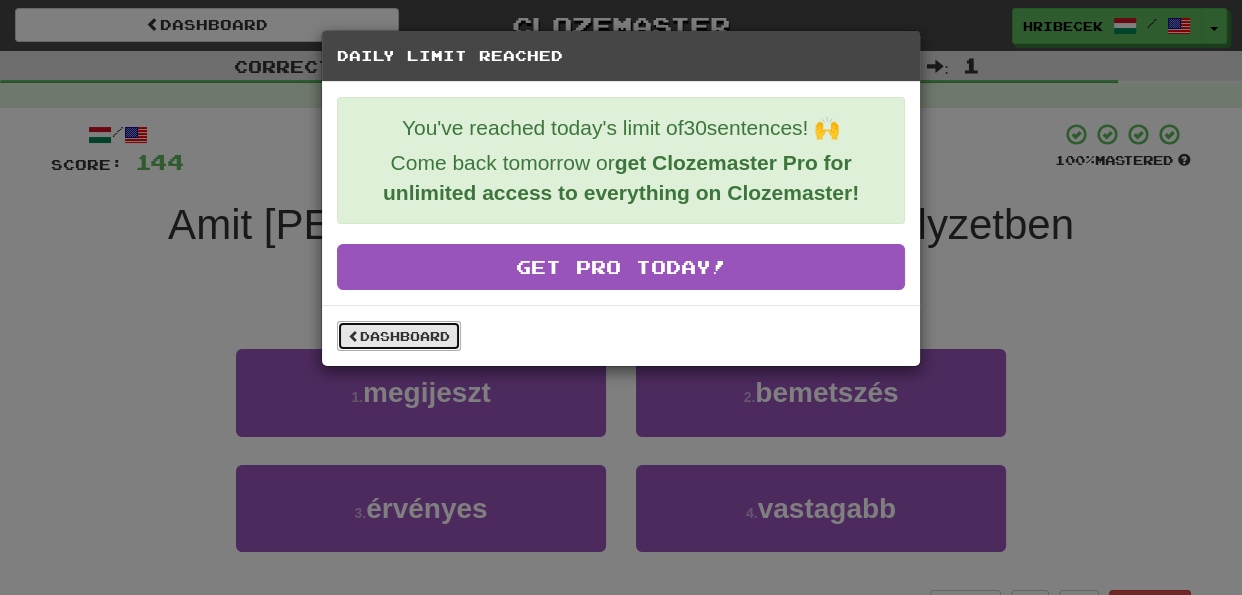 click on "Dashboard" at bounding box center (399, 336) 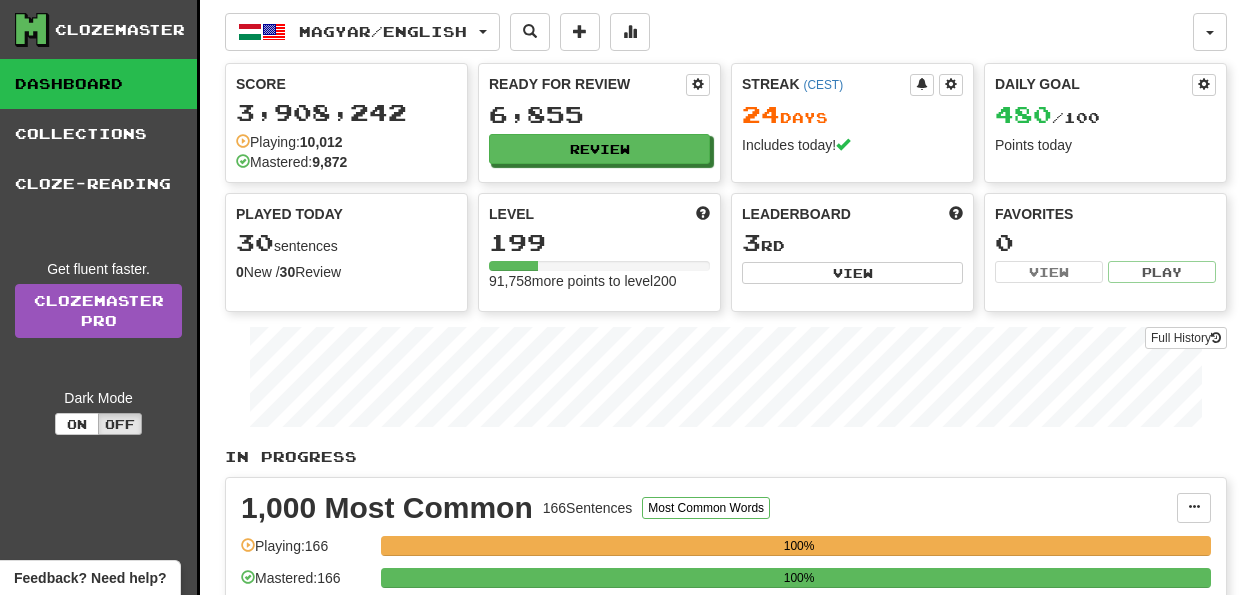scroll, scrollTop: 0, scrollLeft: 0, axis: both 